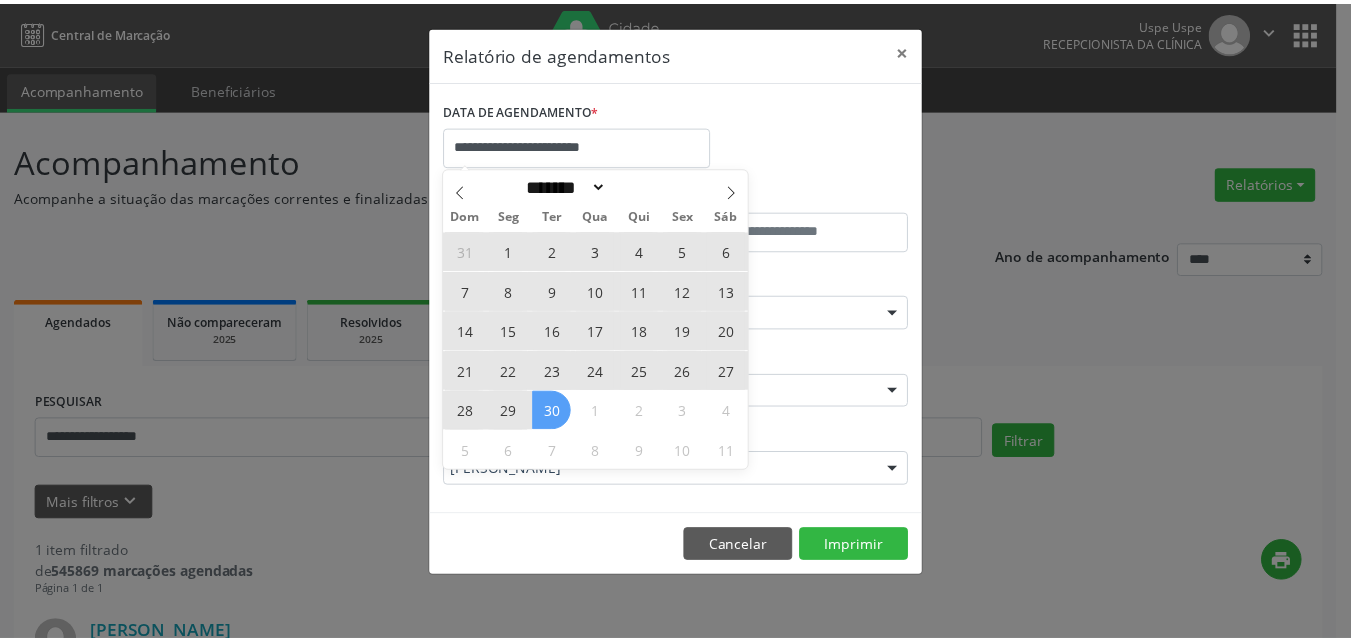 scroll, scrollTop: 0, scrollLeft: 0, axis: both 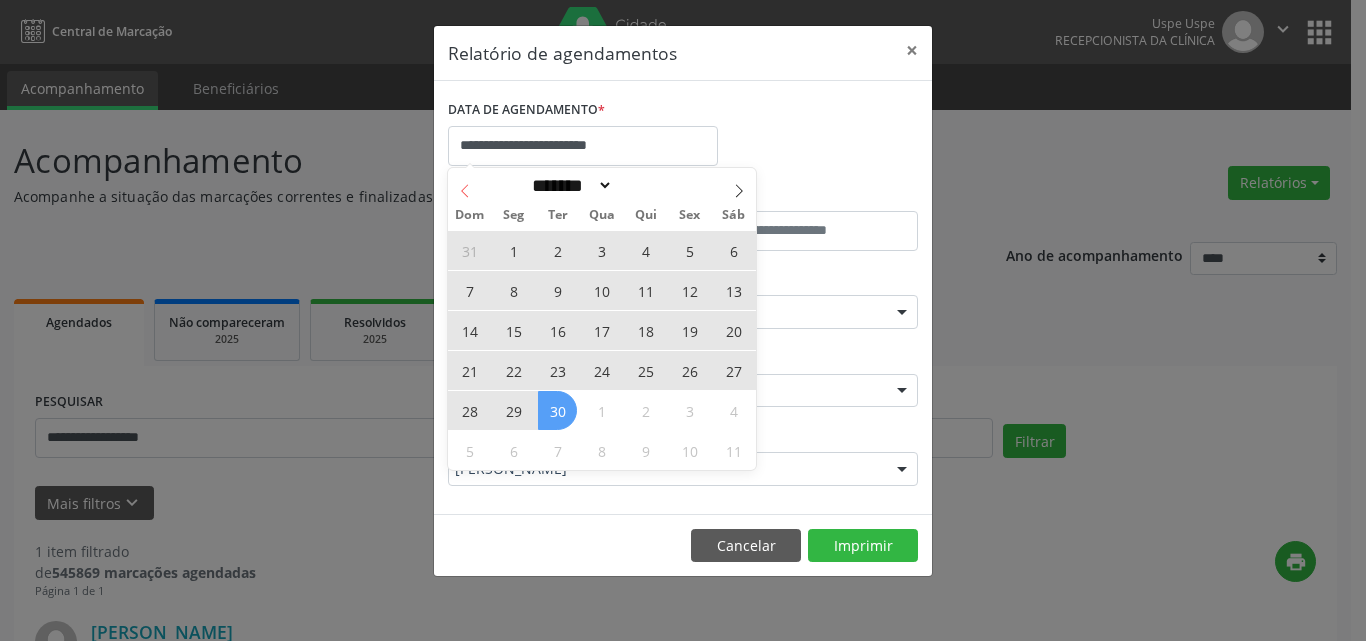 click at bounding box center (465, 185) 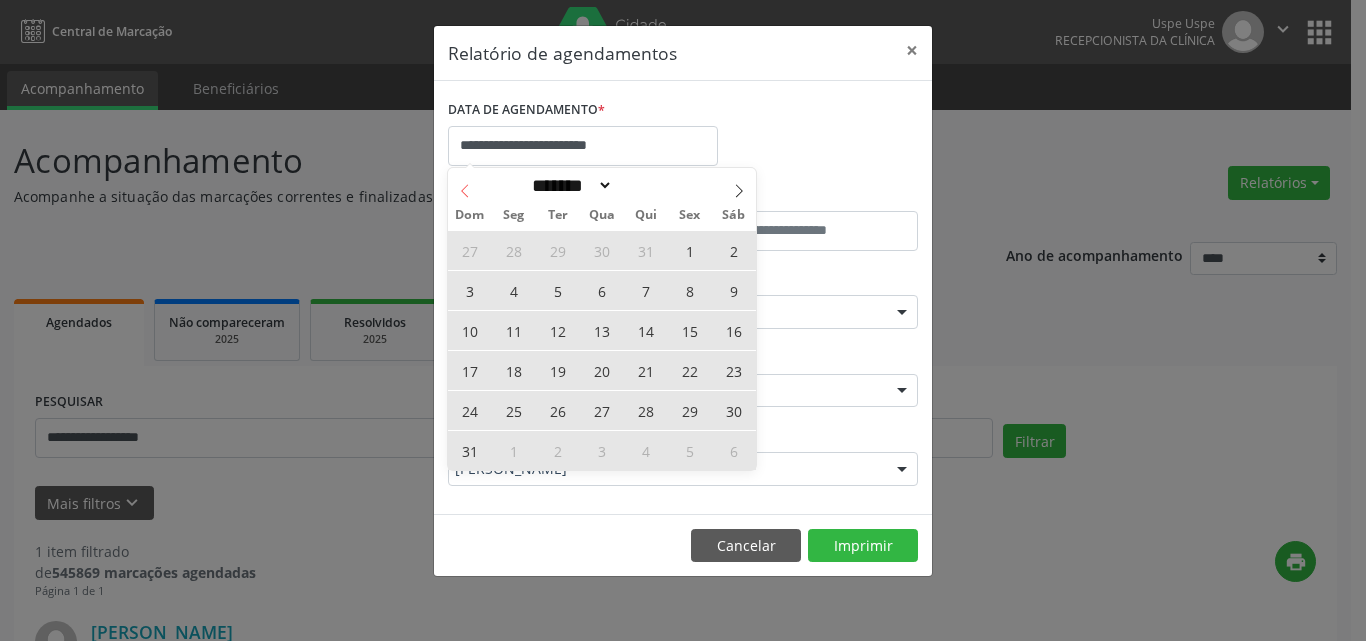 click 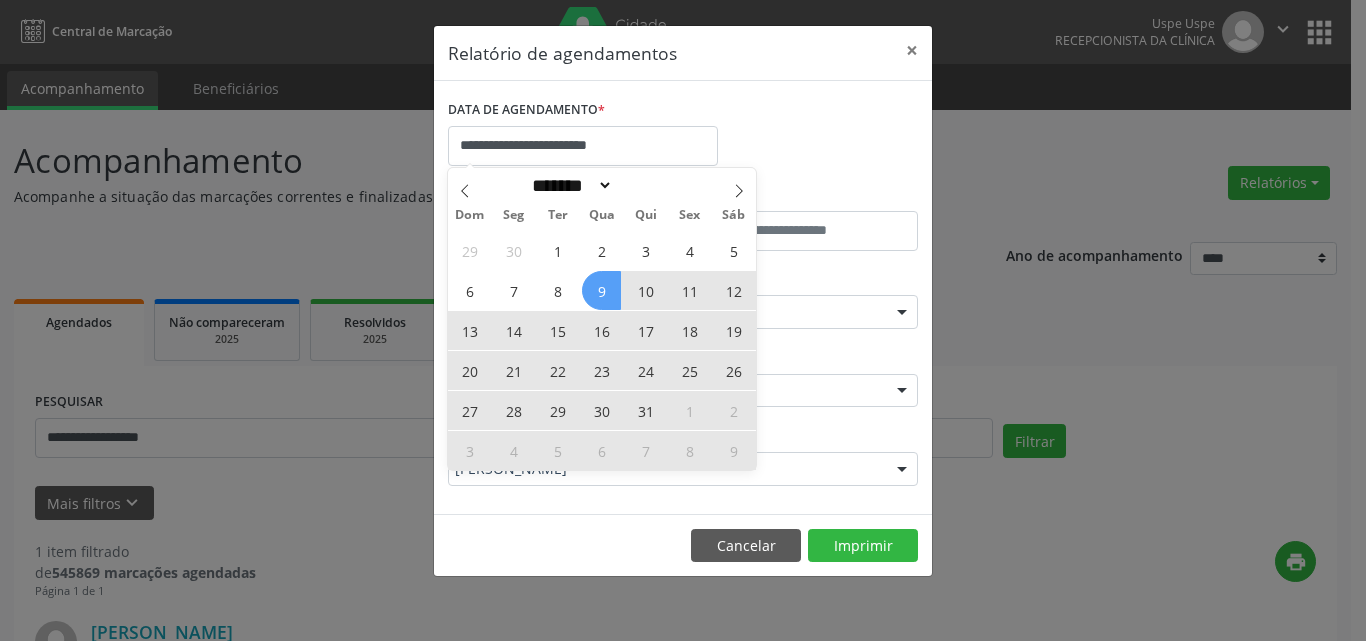 click on "14" at bounding box center (513, 330) 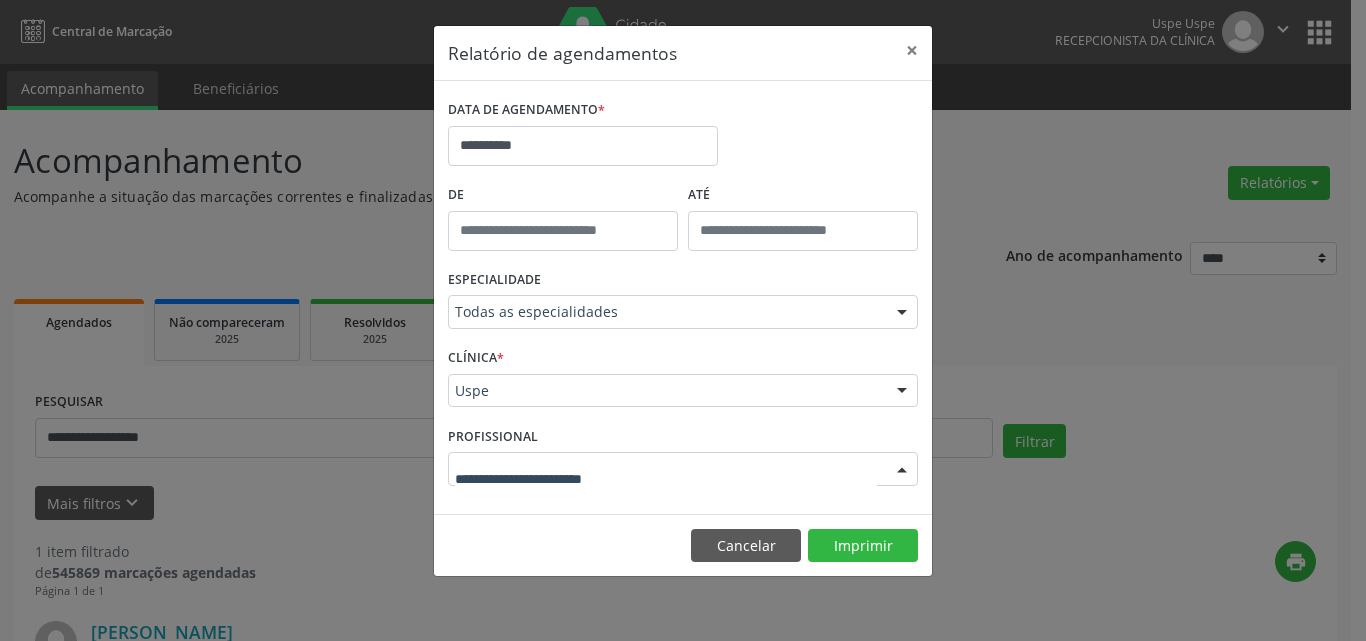 click at bounding box center [683, 469] 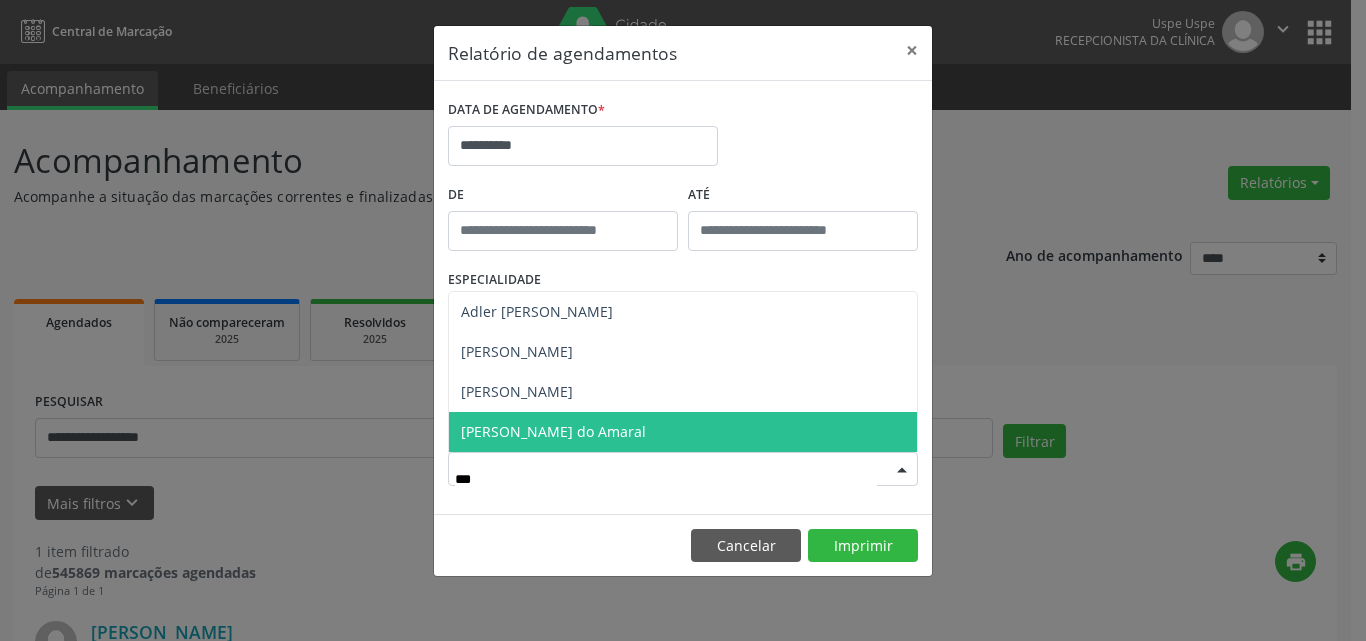 type on "****" 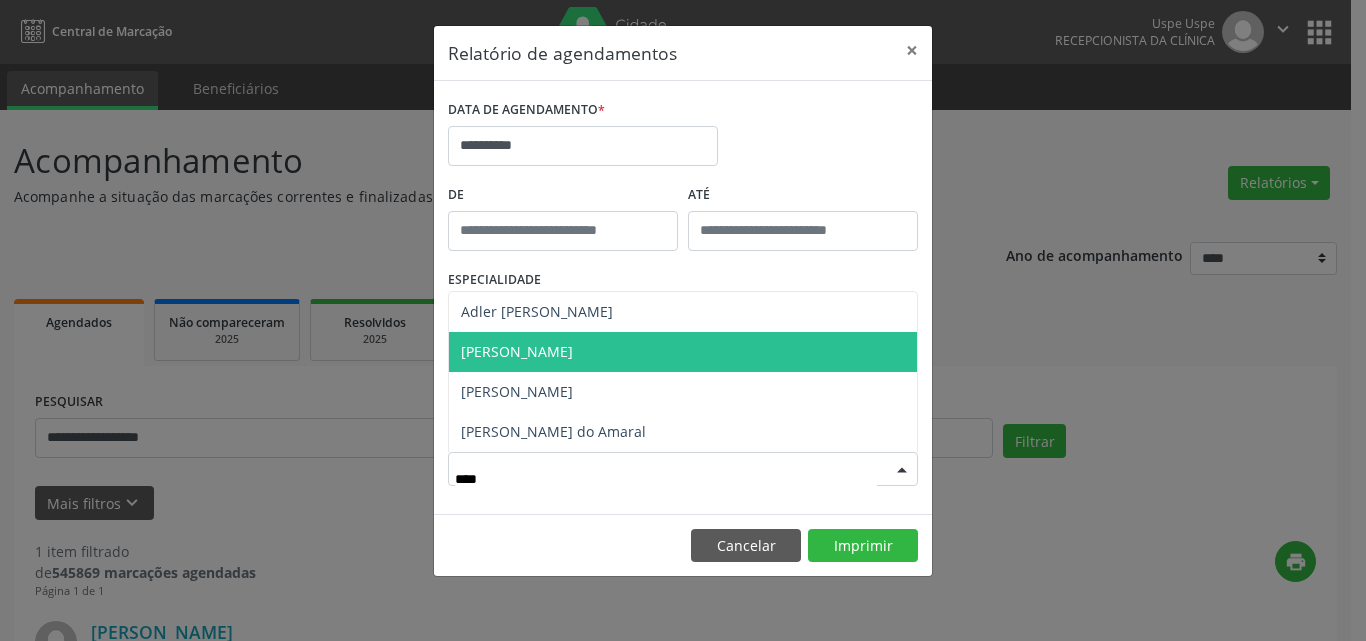click on "[PERSON_NAME]" at bounding box center [517, 351] 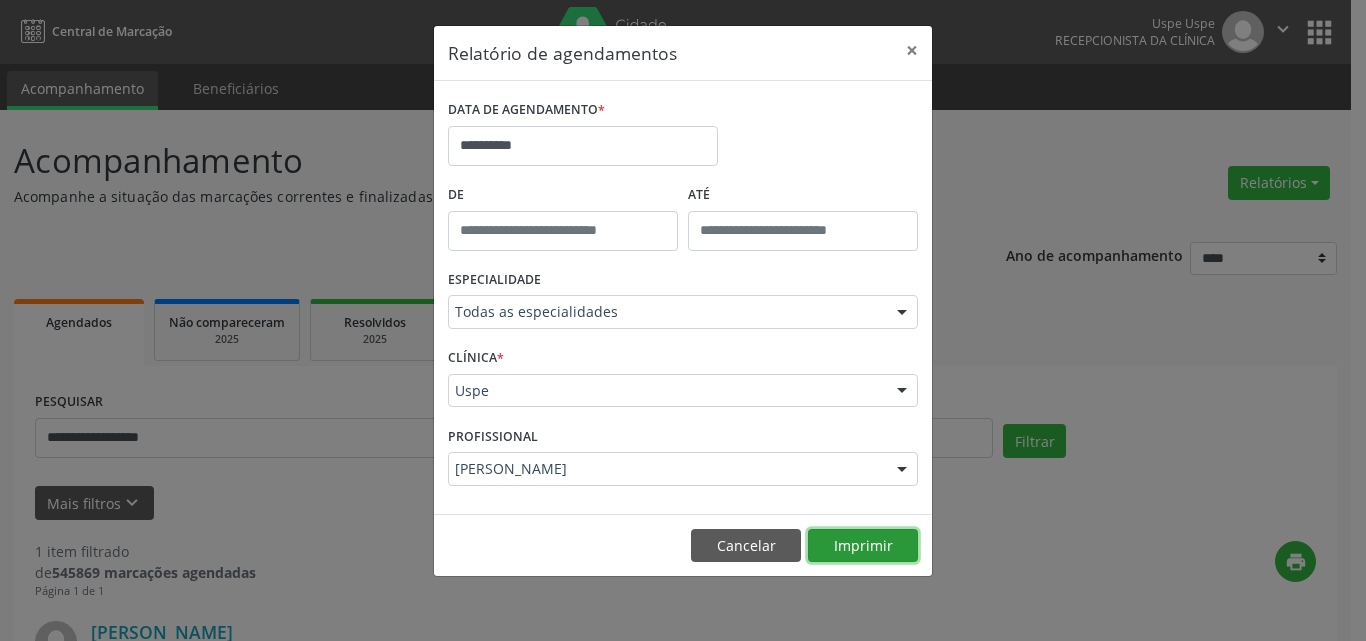 click on "Imprimir" at bounding box center (863, 546) 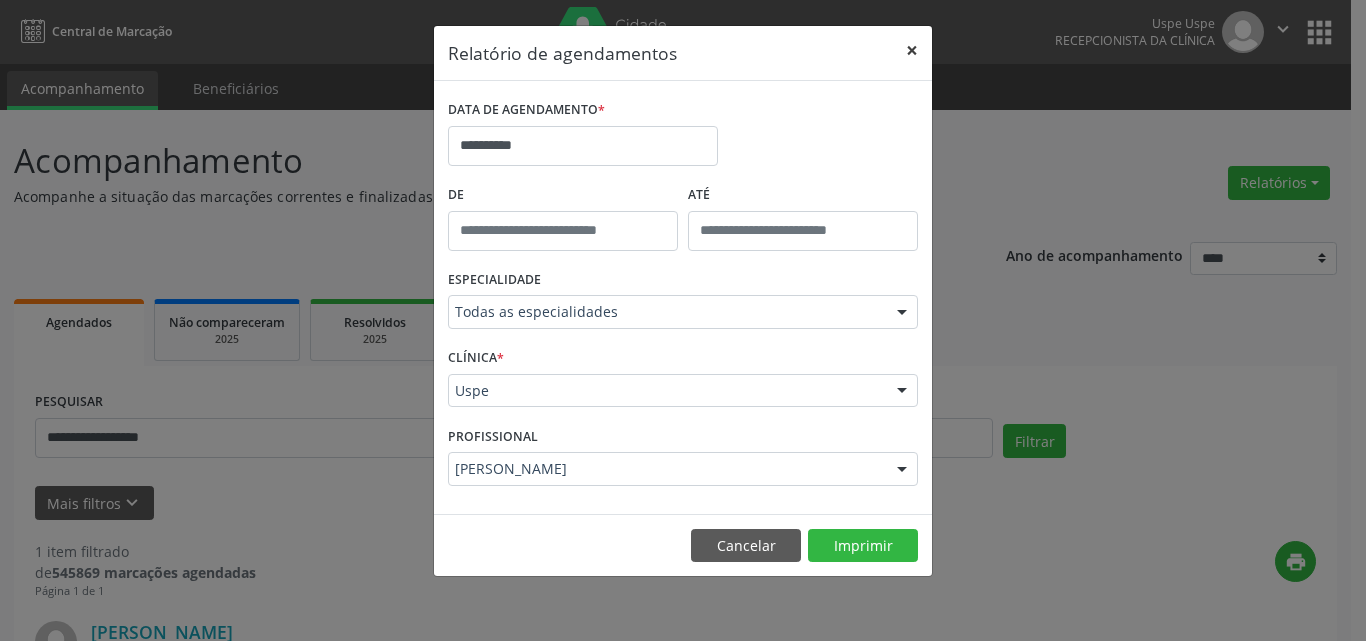 click on "×" at bounding box center [912, 50] 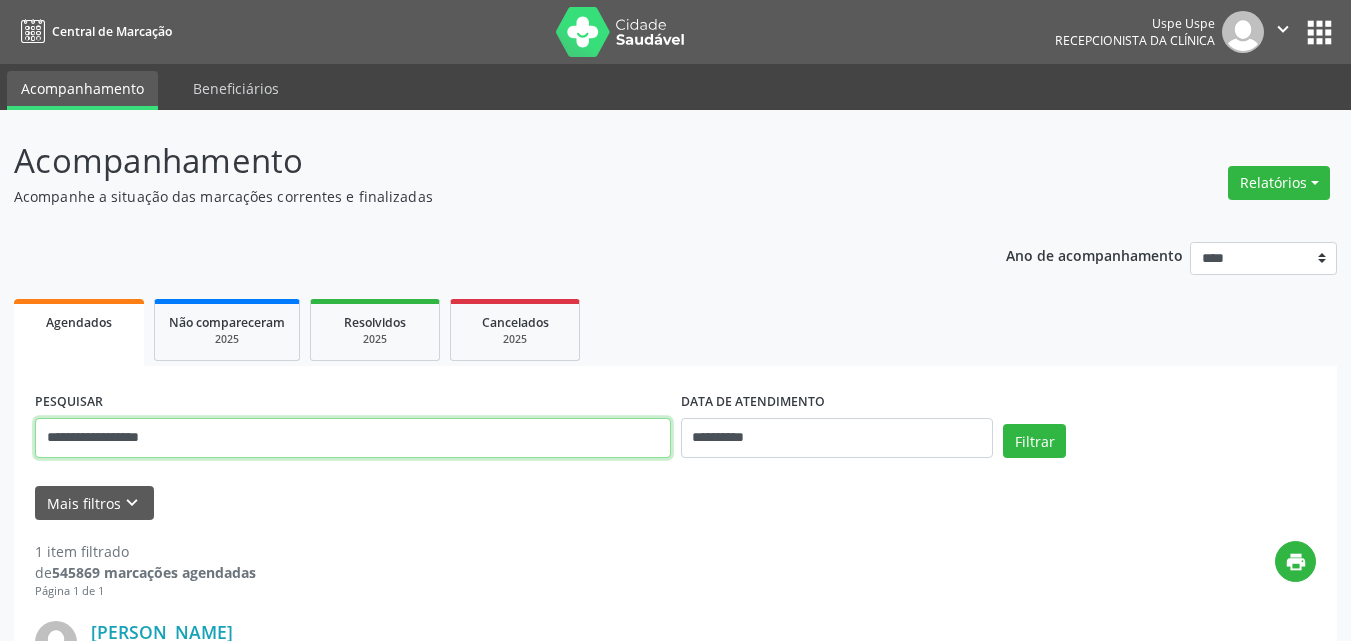 click on "**********" at bounding box center [353, 438] 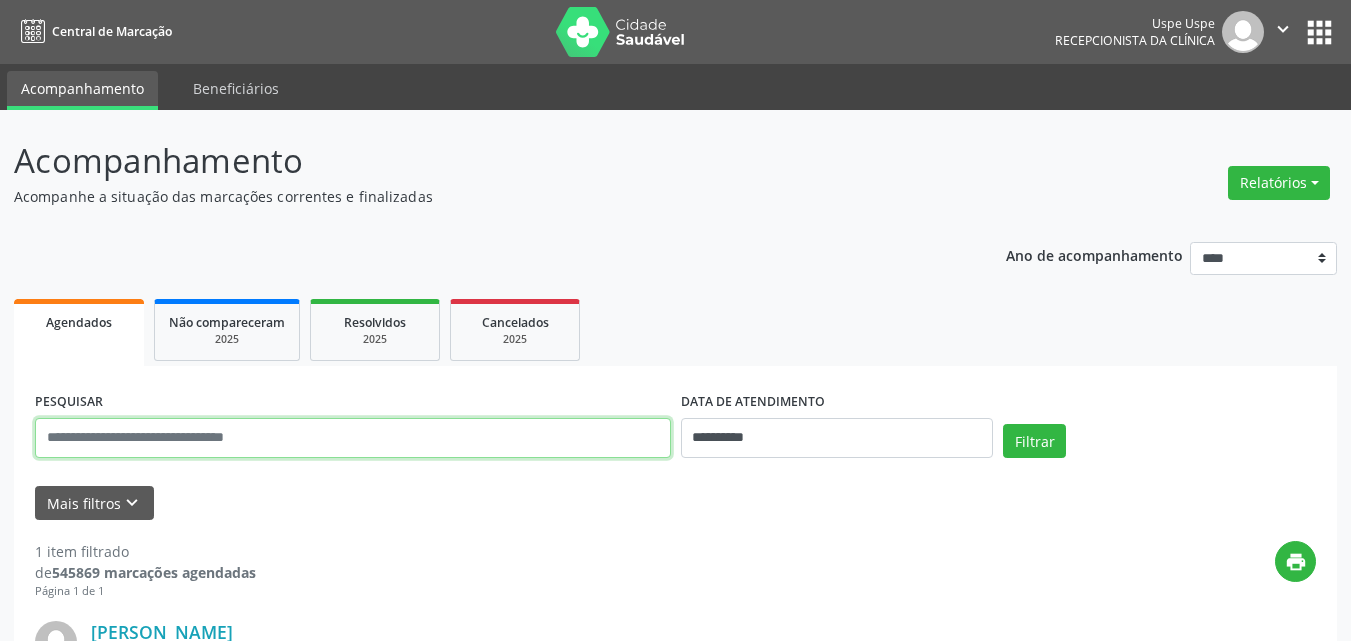 paste on "**********" 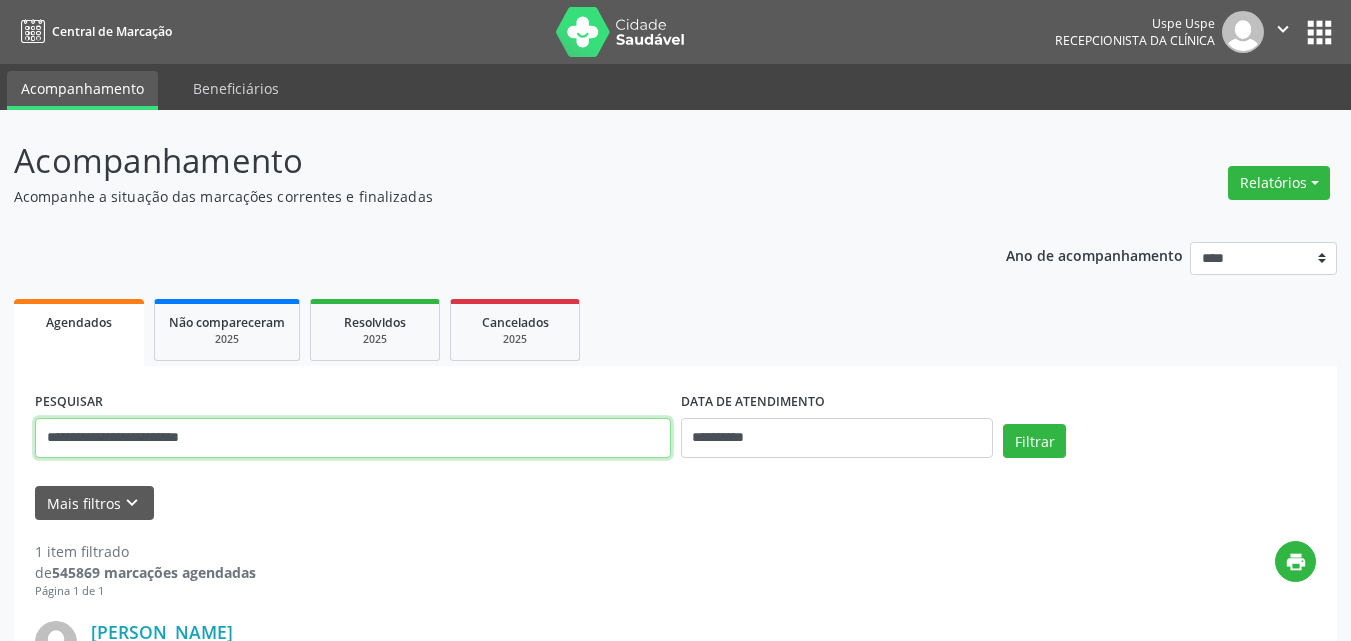 type on "**********" 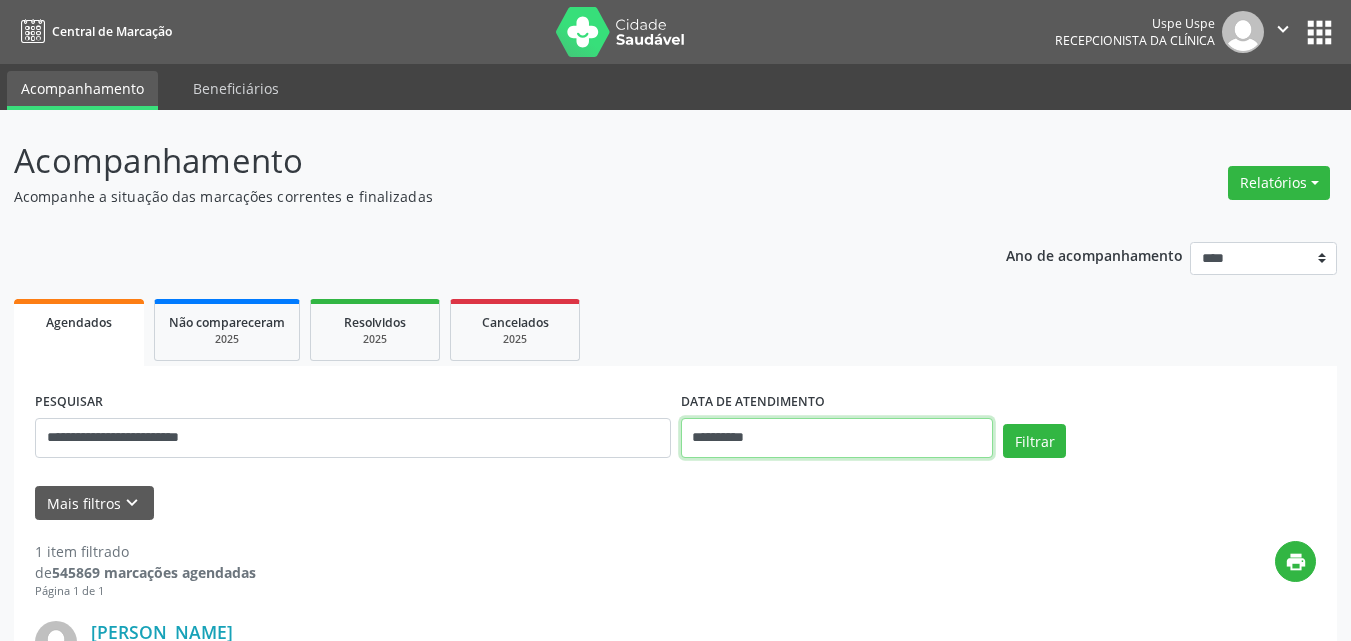click on "**********" at bounding box center (837, 438) 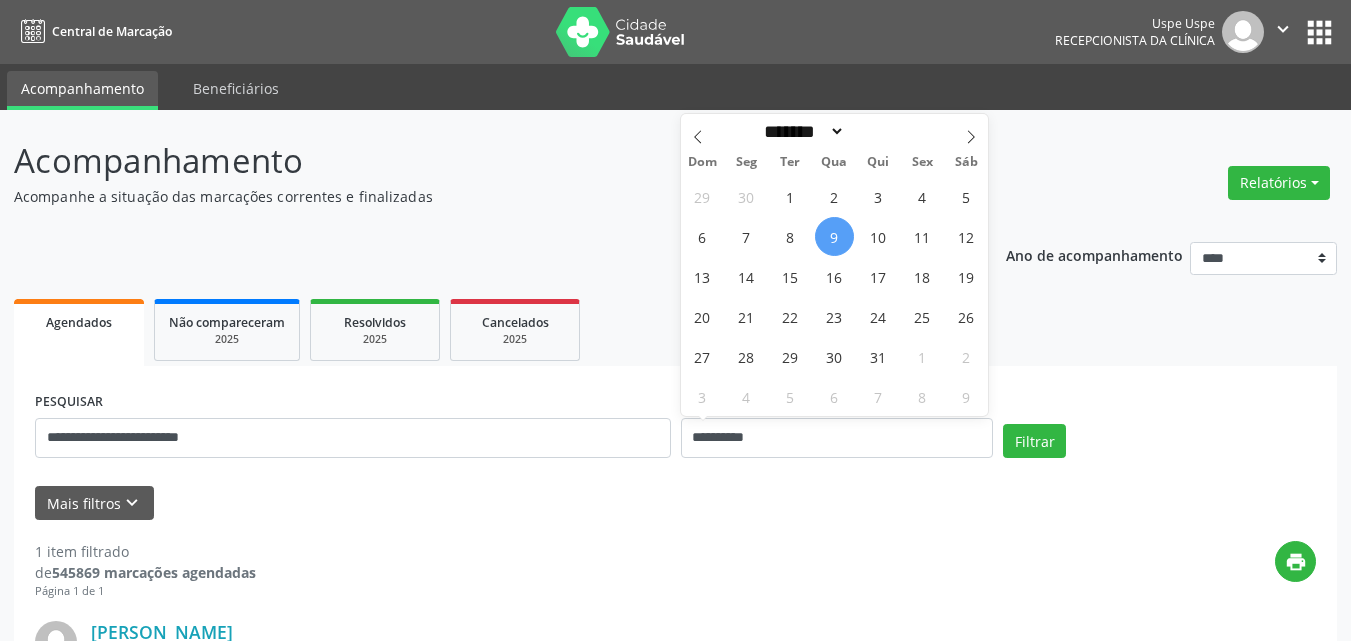 click on "9" at bounding box center (834, 236) 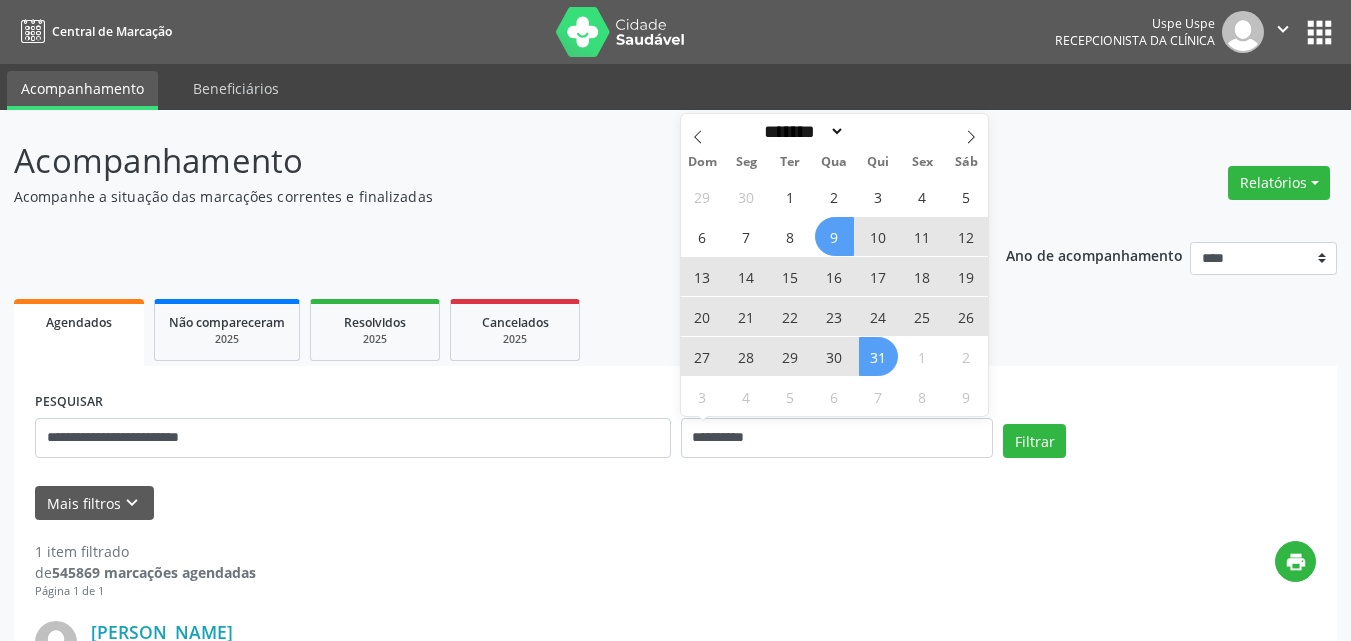 click on "31" at bounding box center [878, 356] 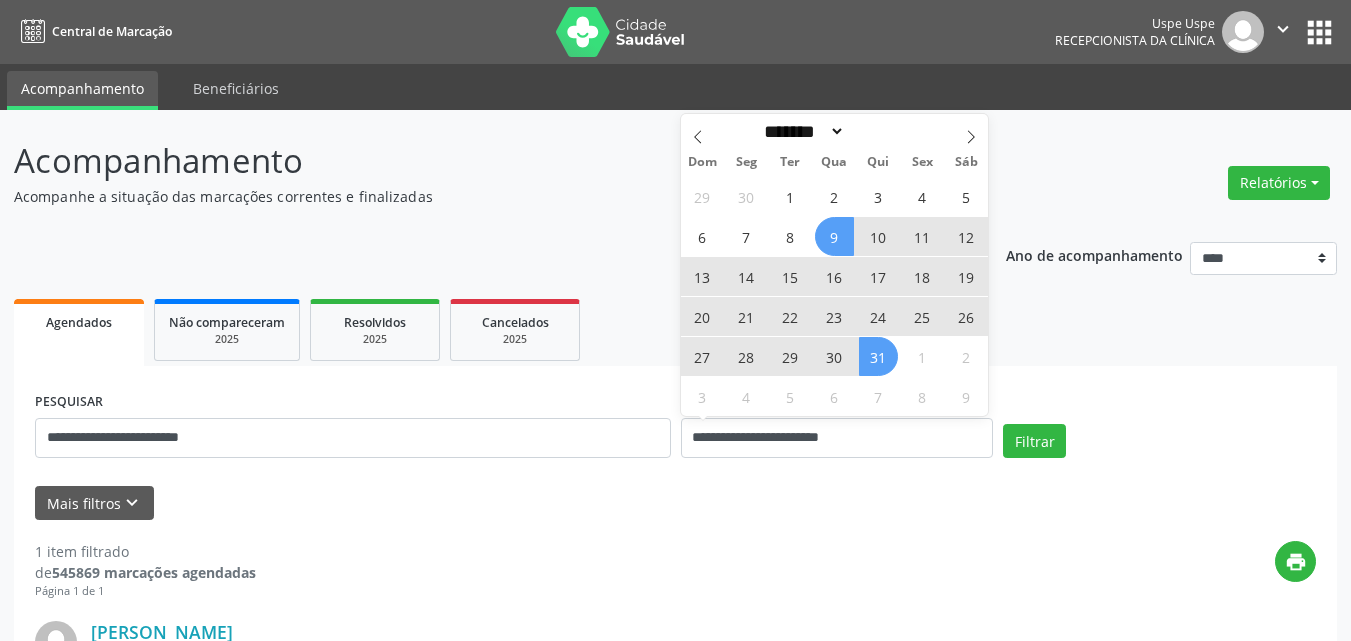 select on "*" 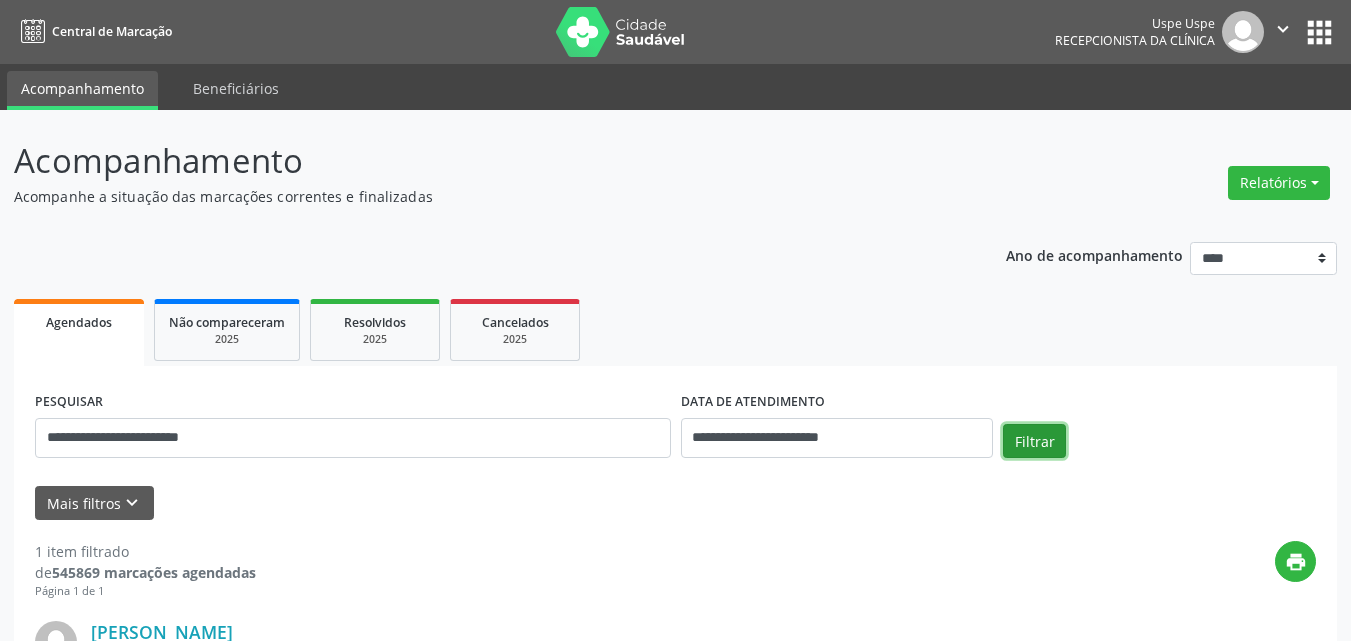 click on "Filtrar" at bounding box center (1034, 441) 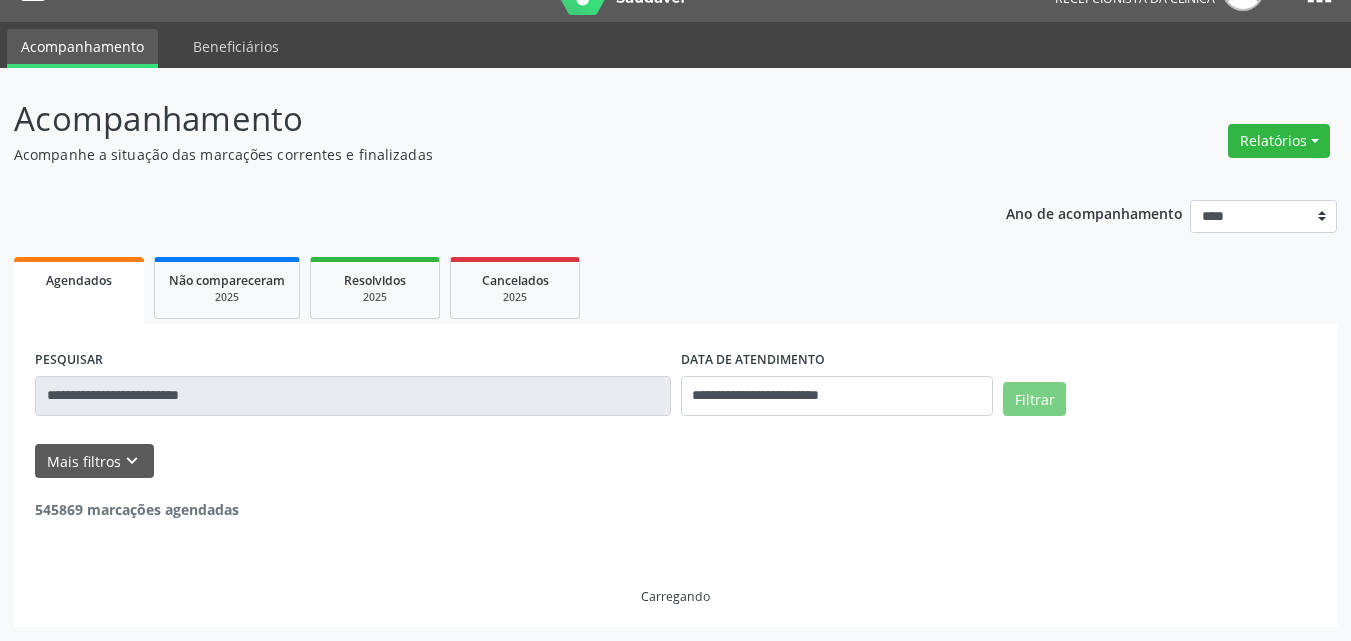 scroll, scrollTop: 0, scrollLeft: 0, axis: both 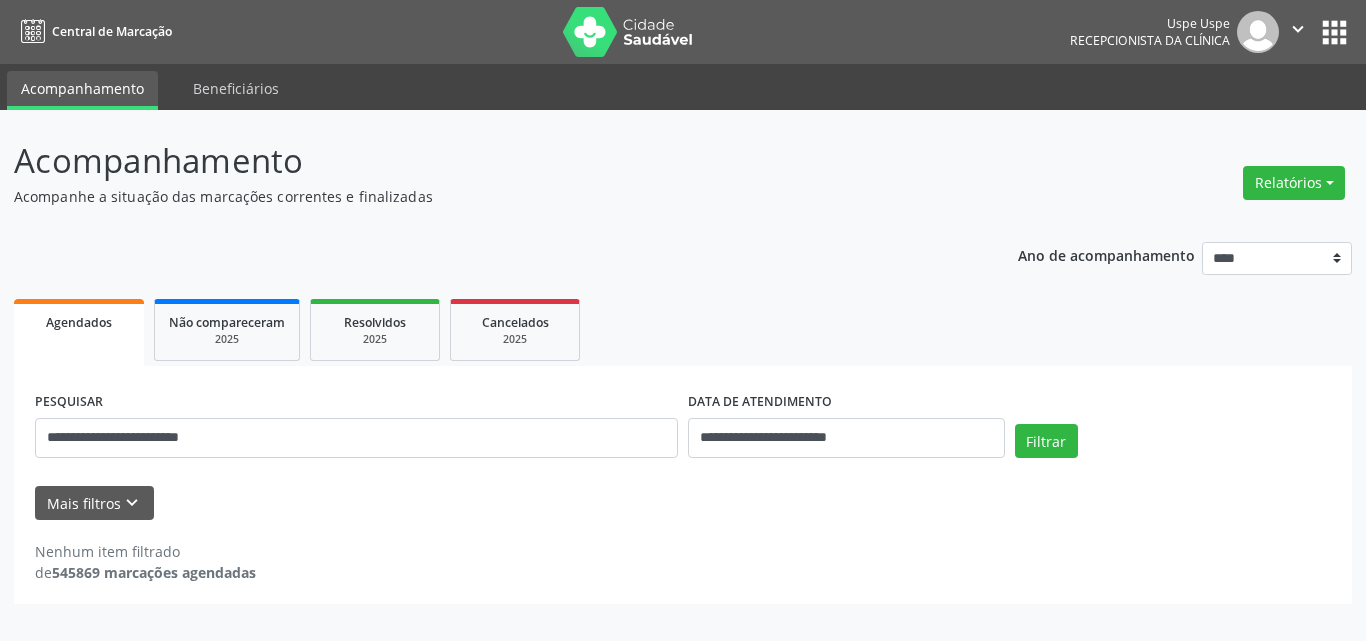 drag, startPoint x: 775, startPoint y: 405, endPoint x: 769, endPoint y: 443, distance: 38.470768 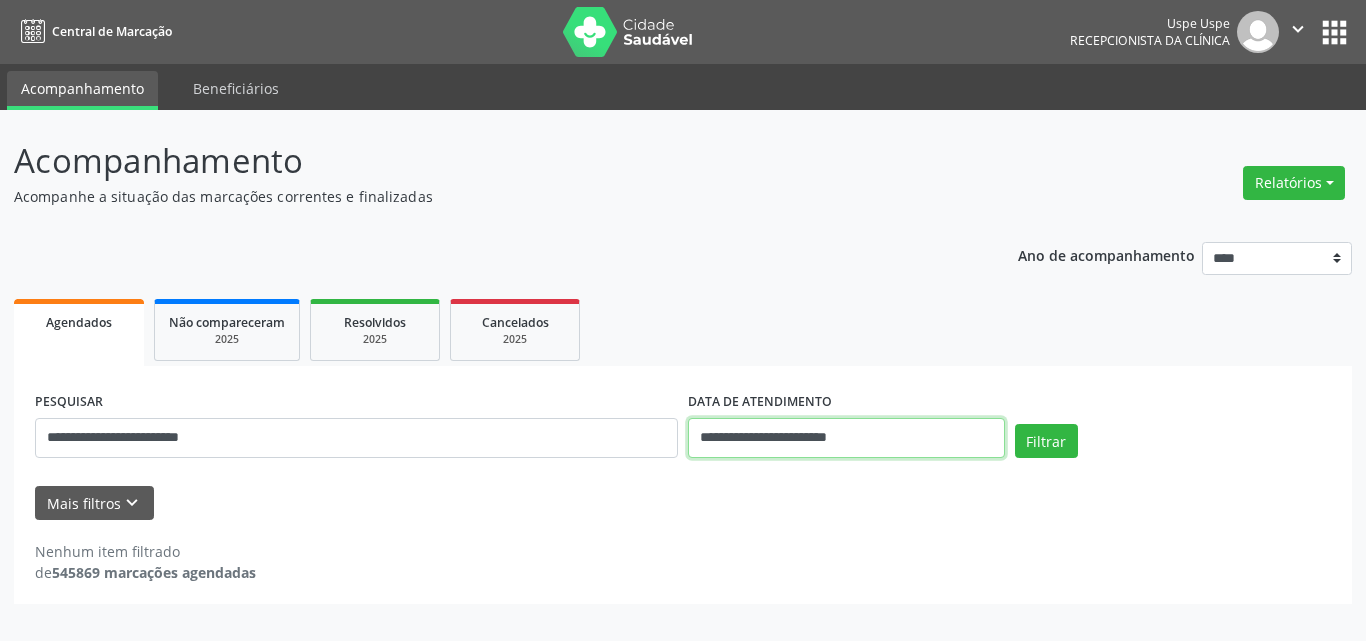 drag, startPoint x: 769, startPoint y: 443, endPoint x: 791, endPoint y: 375, distance: 71.470276 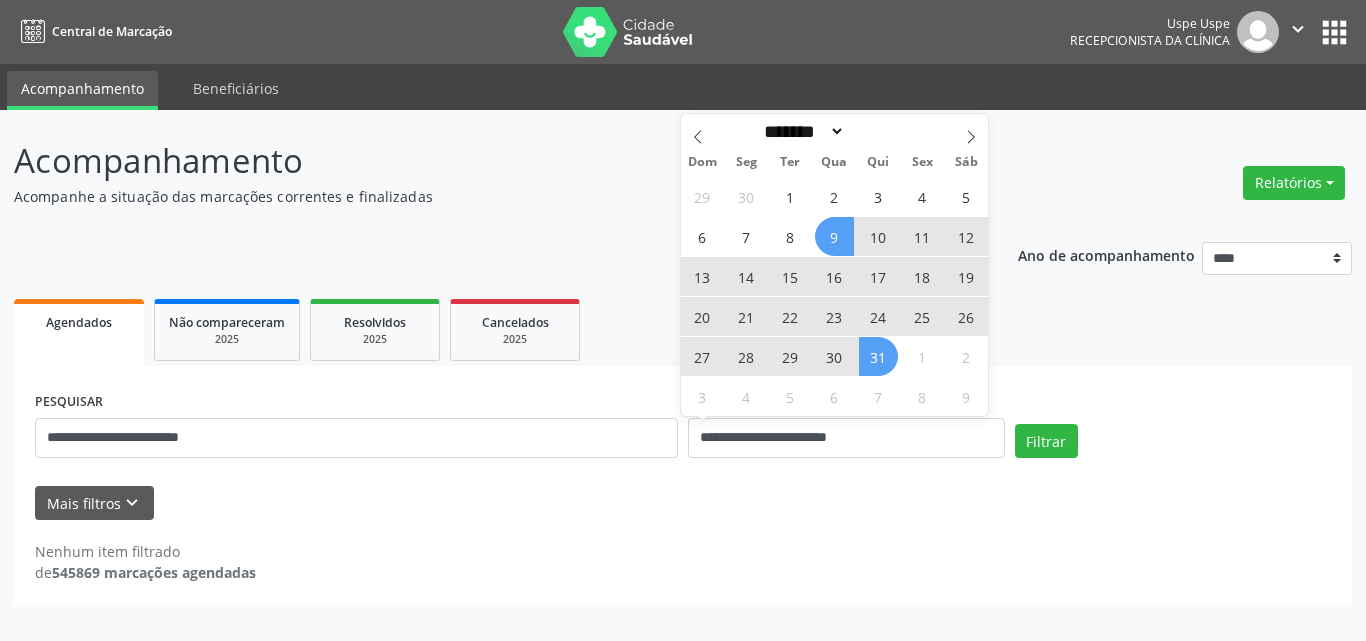 click on "14" at bounding box center [746, 276] 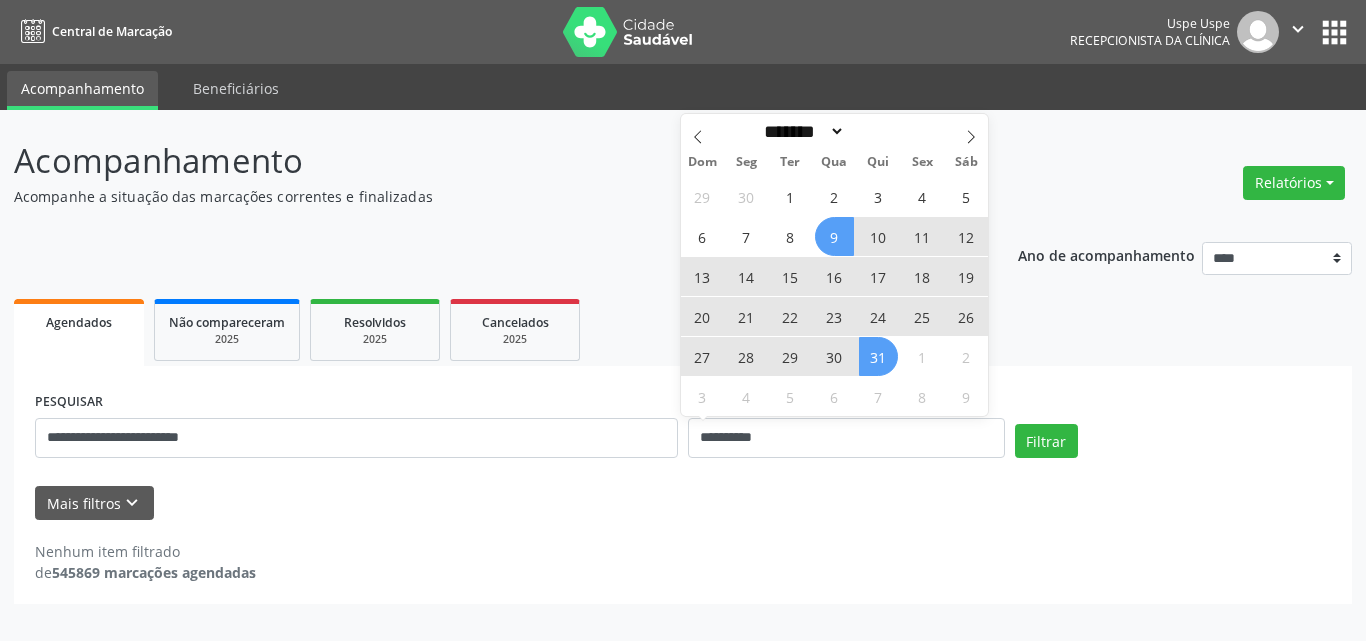 select on "*" 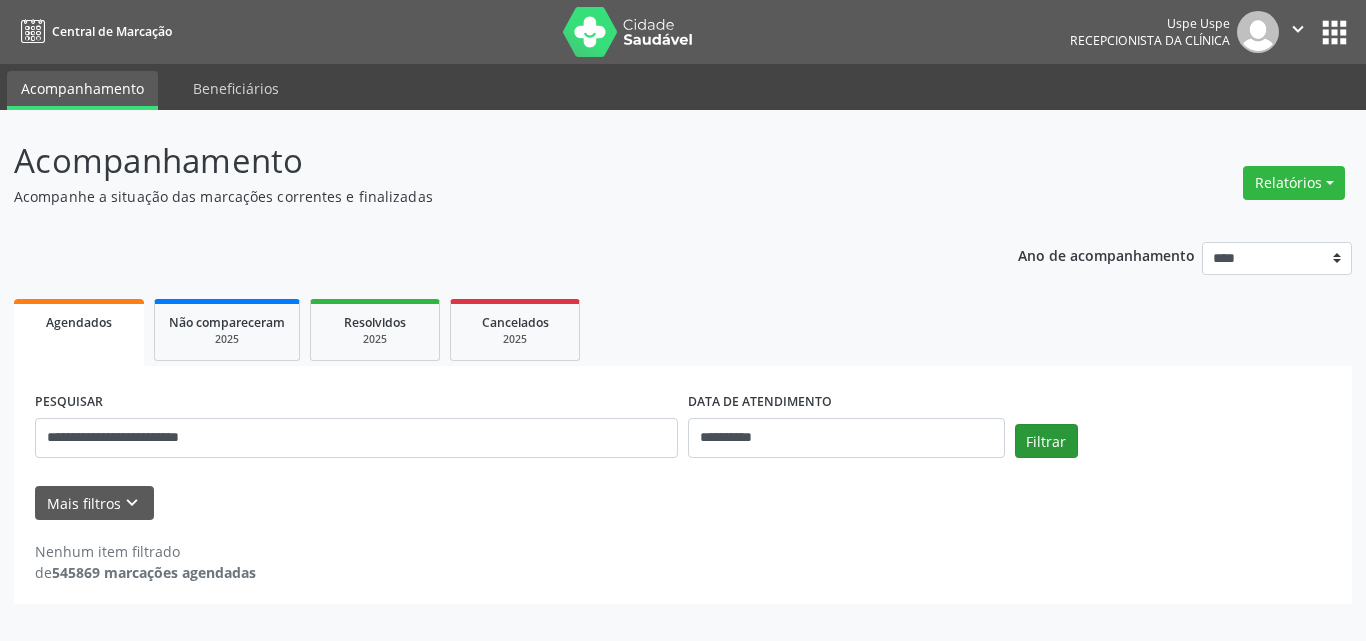 drag, startPoint x: 1040, startPoint y: 421, endPoint x: 1040, endPoint y: 432, distance: 11 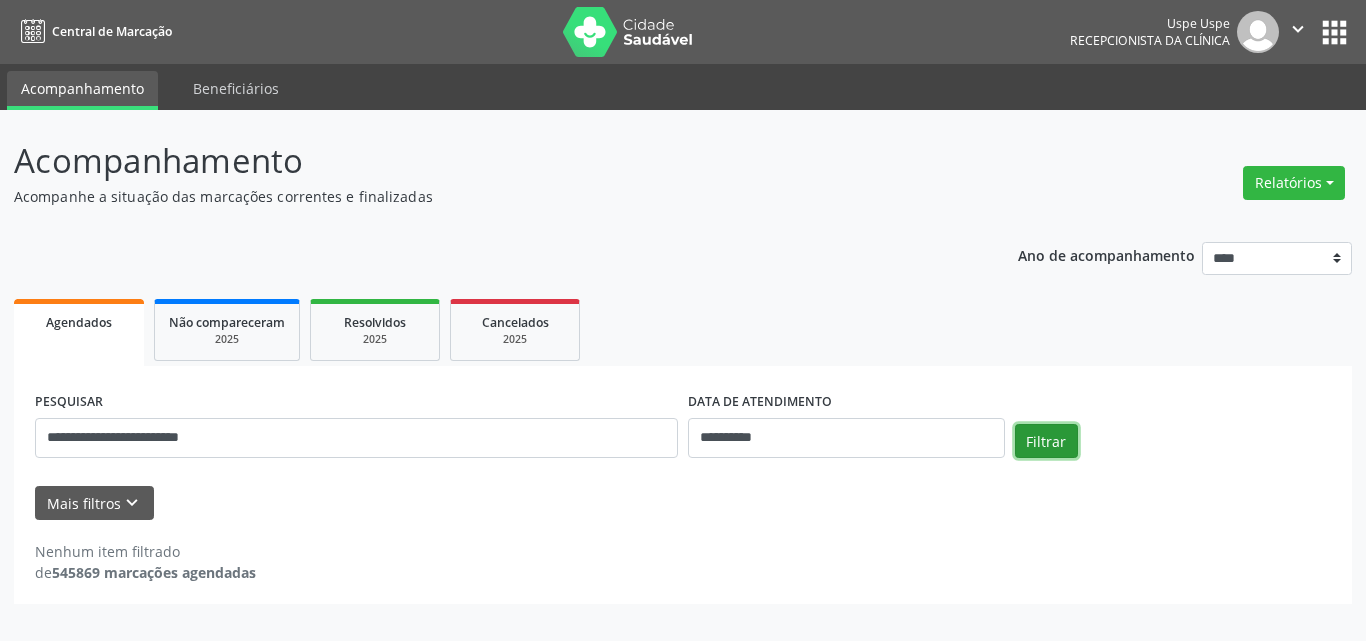 click on "Filtrar" at bounding box center (1046, 441) 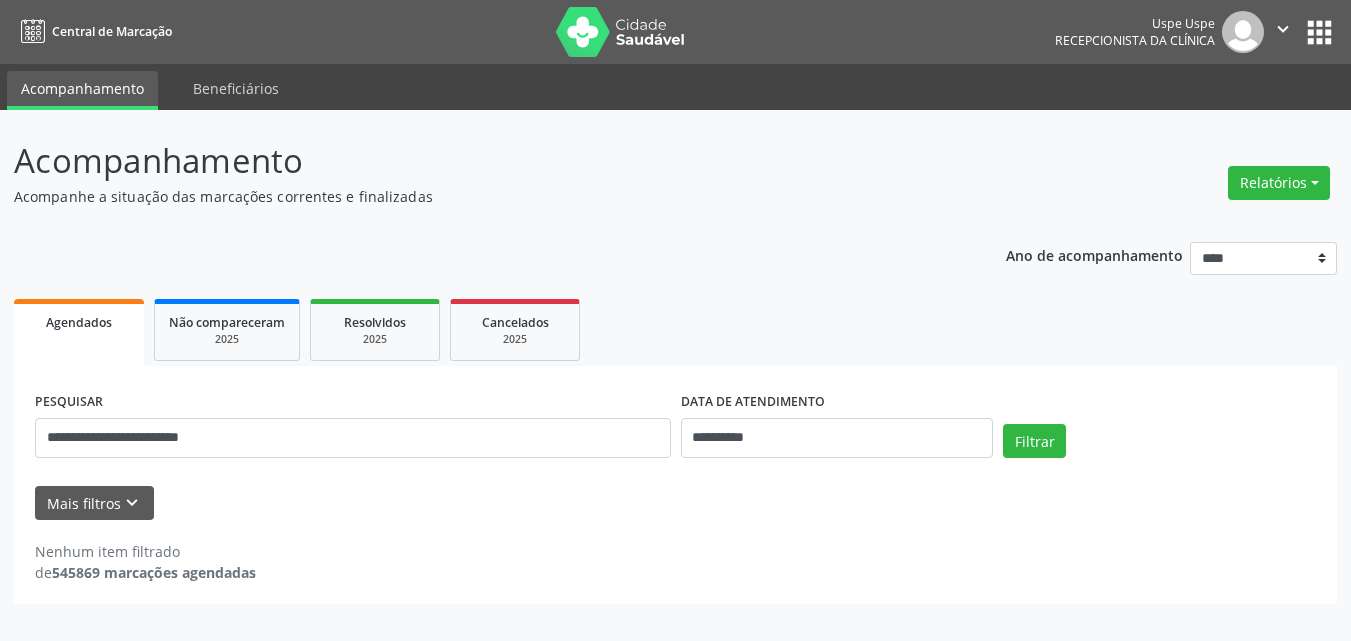 scroll, scrollTop: 0, scrollLeft: 0, axis: both 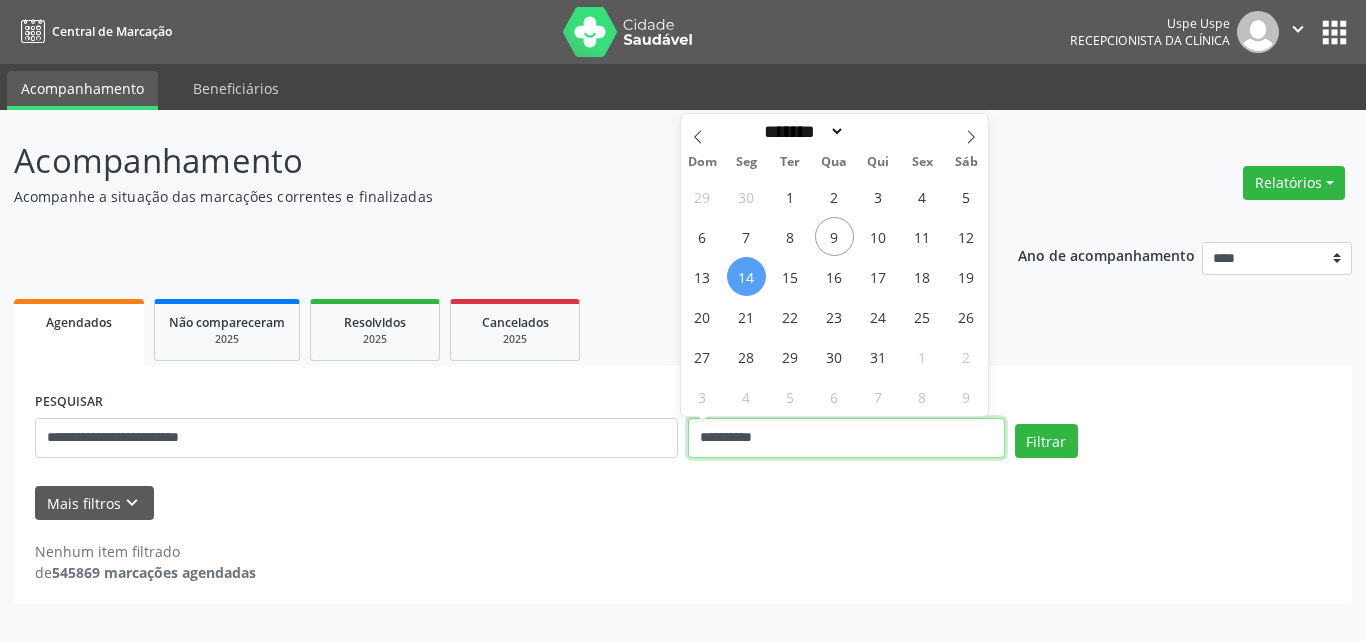click on "**********" at bounding box center [846, 438] 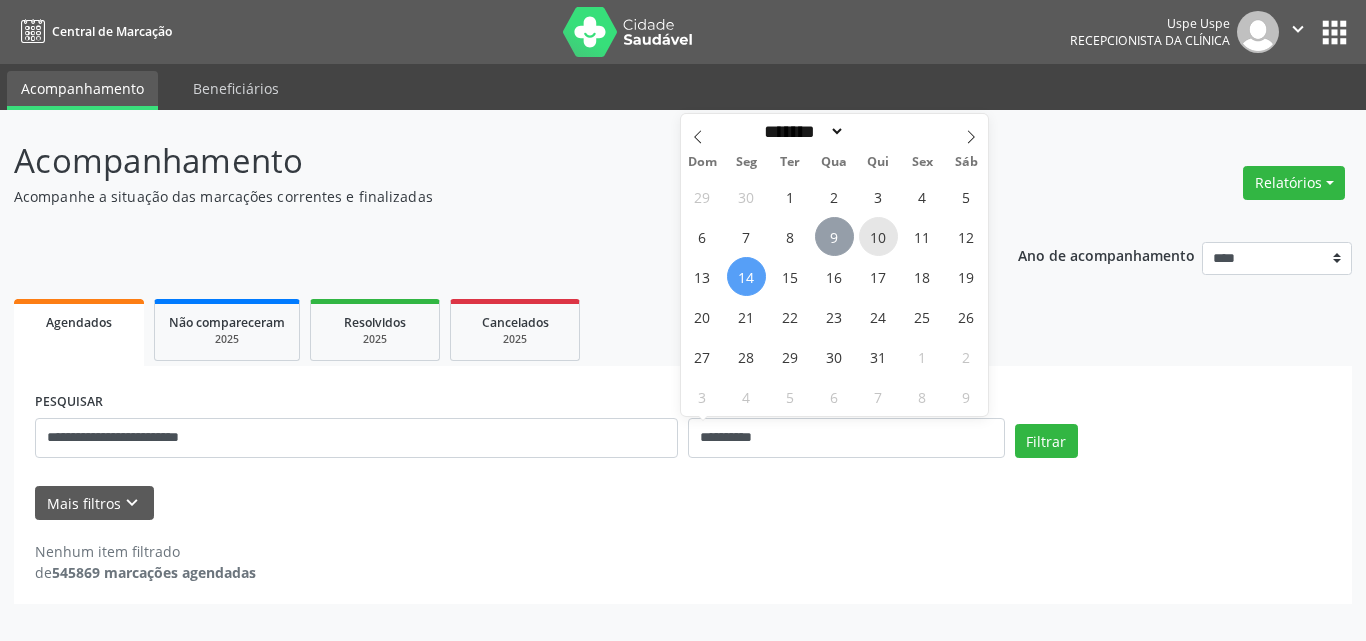 drag, startPoint x: 864, startPoint y: 244, endPoint x: 847, endPoint y: 235, distance: 19.235384 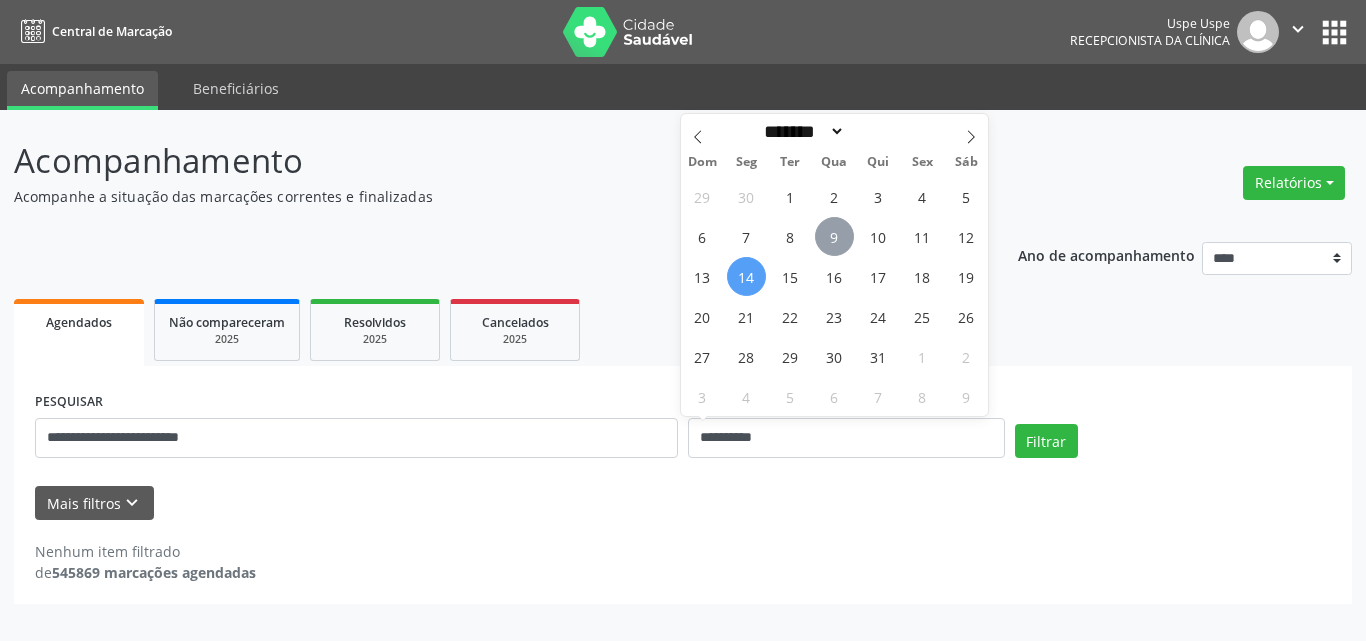 click on "9" at bounding box center (834, 236) 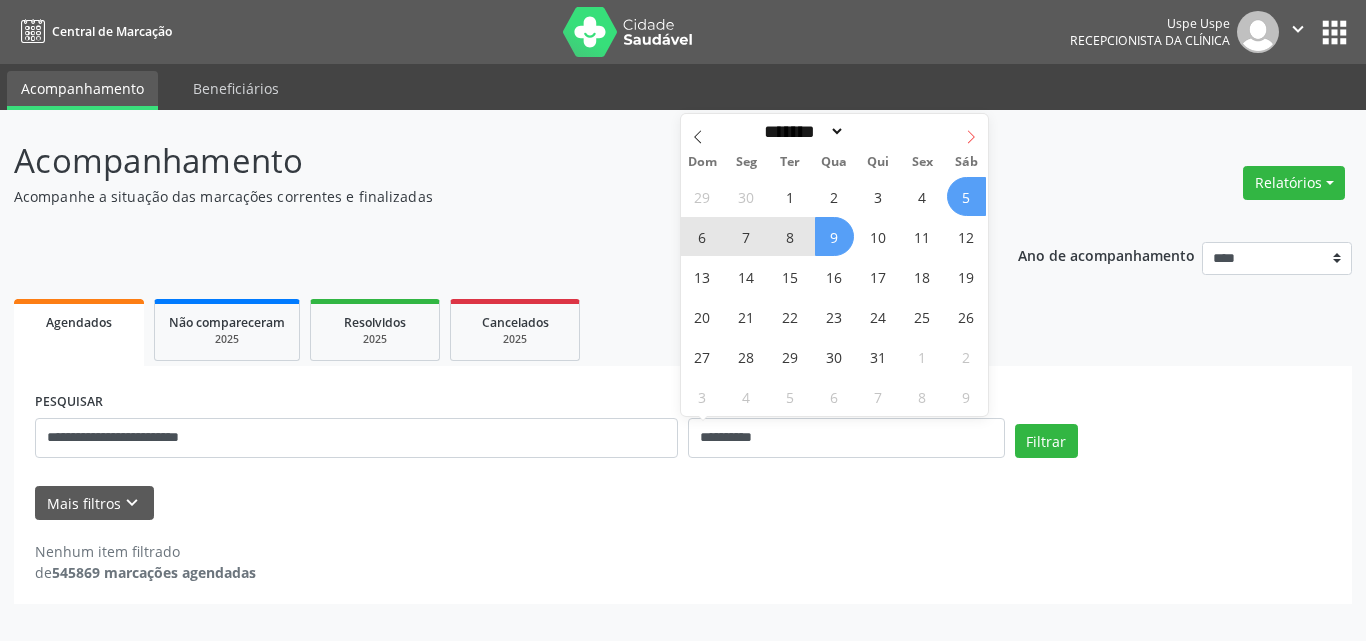 click 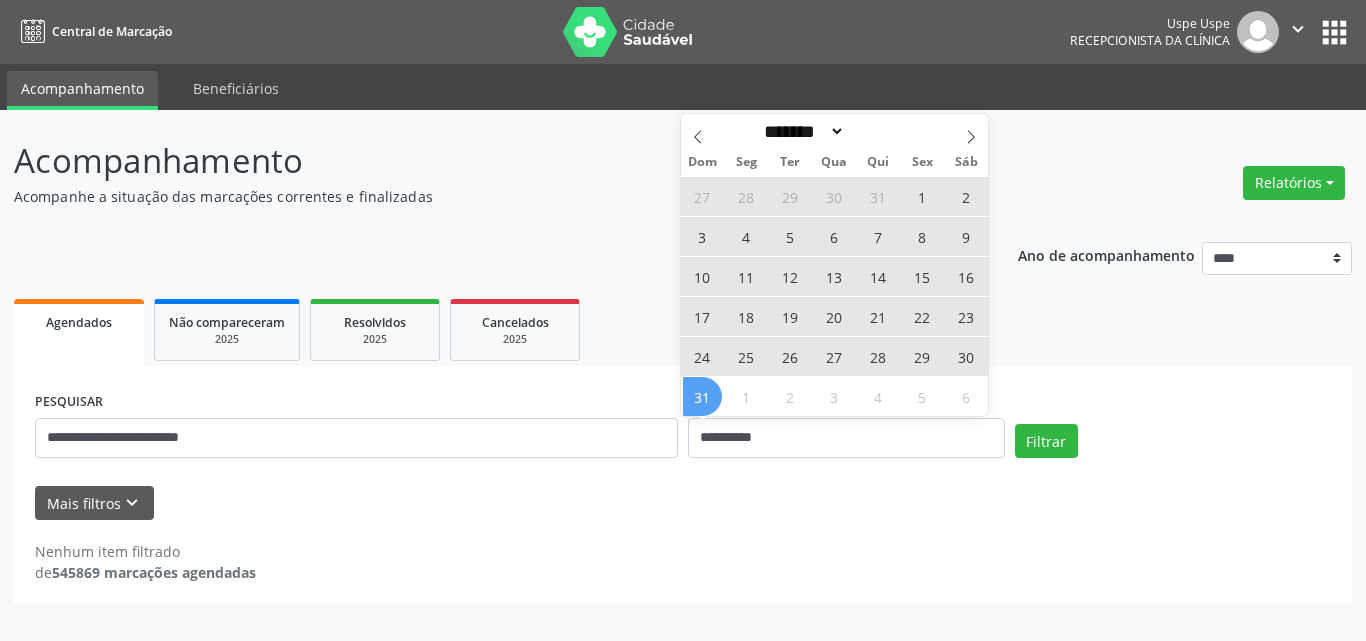 click on "31" at bounding box center (702, 396) 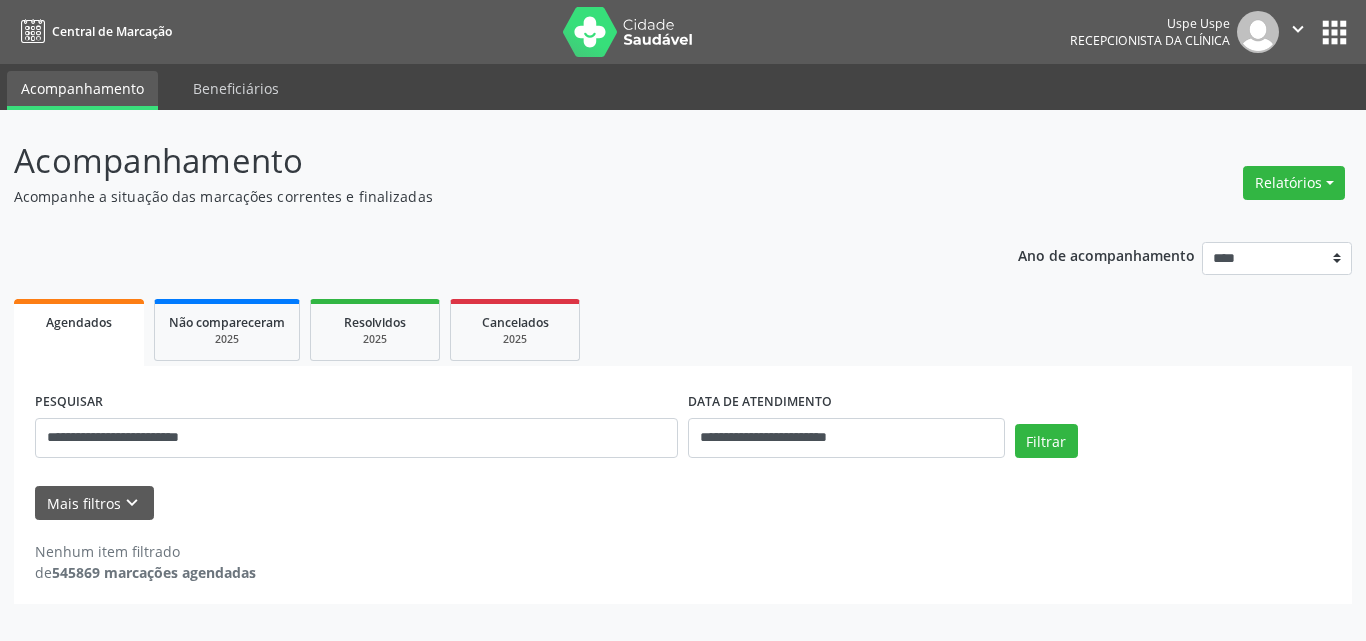 click on "Filtrar" at bounding box center [1173, 448] 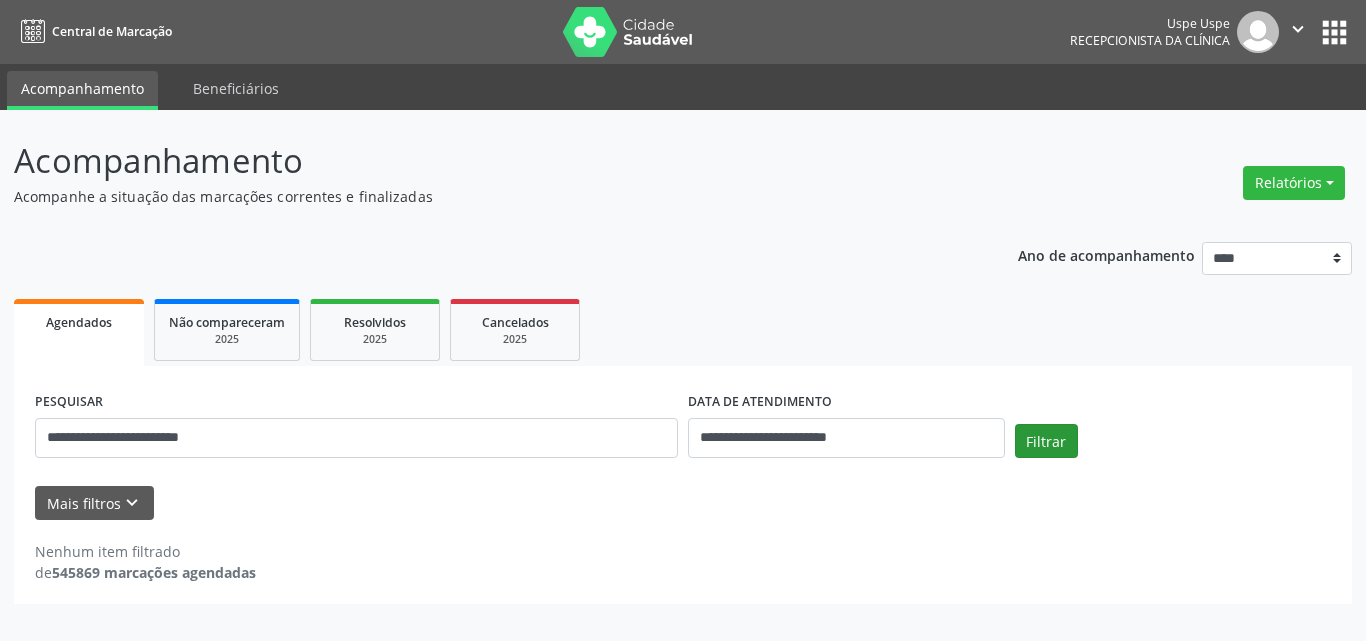drag, startPoint x: 1079, startPoint y: 450, endPoint x: 1064, endPoint y: 448, distance: 15.132746 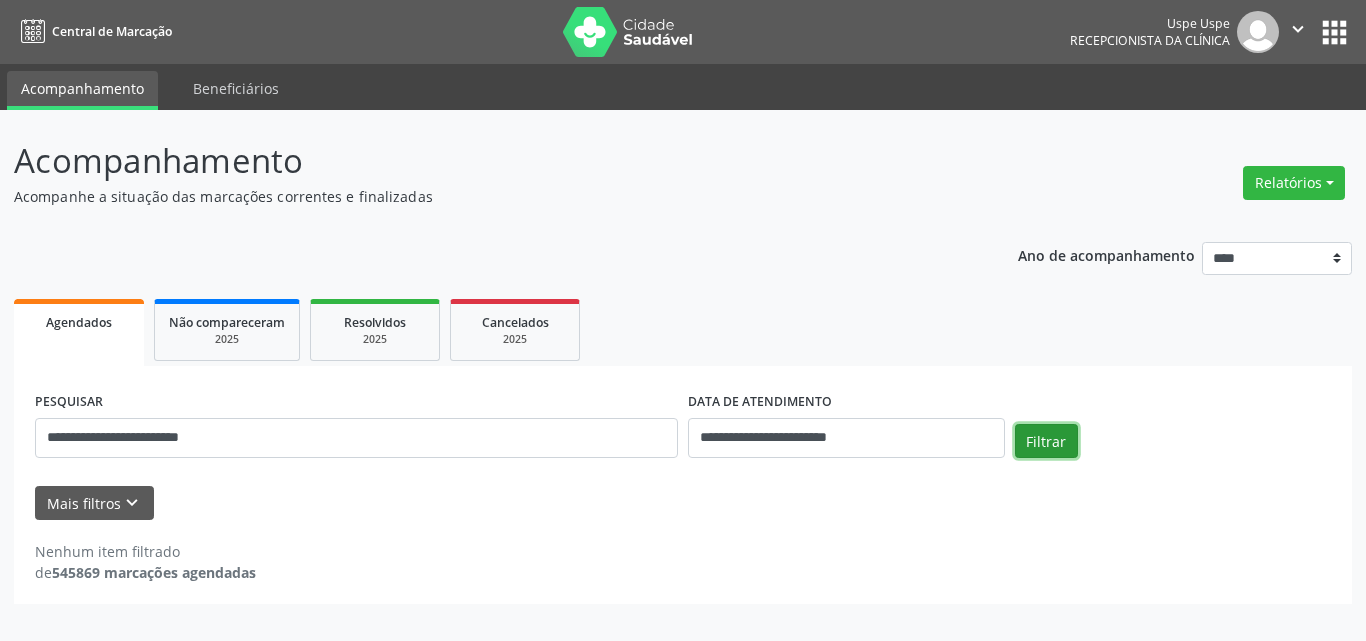 click on "Filtrar" at bounding box center (1046, 441) 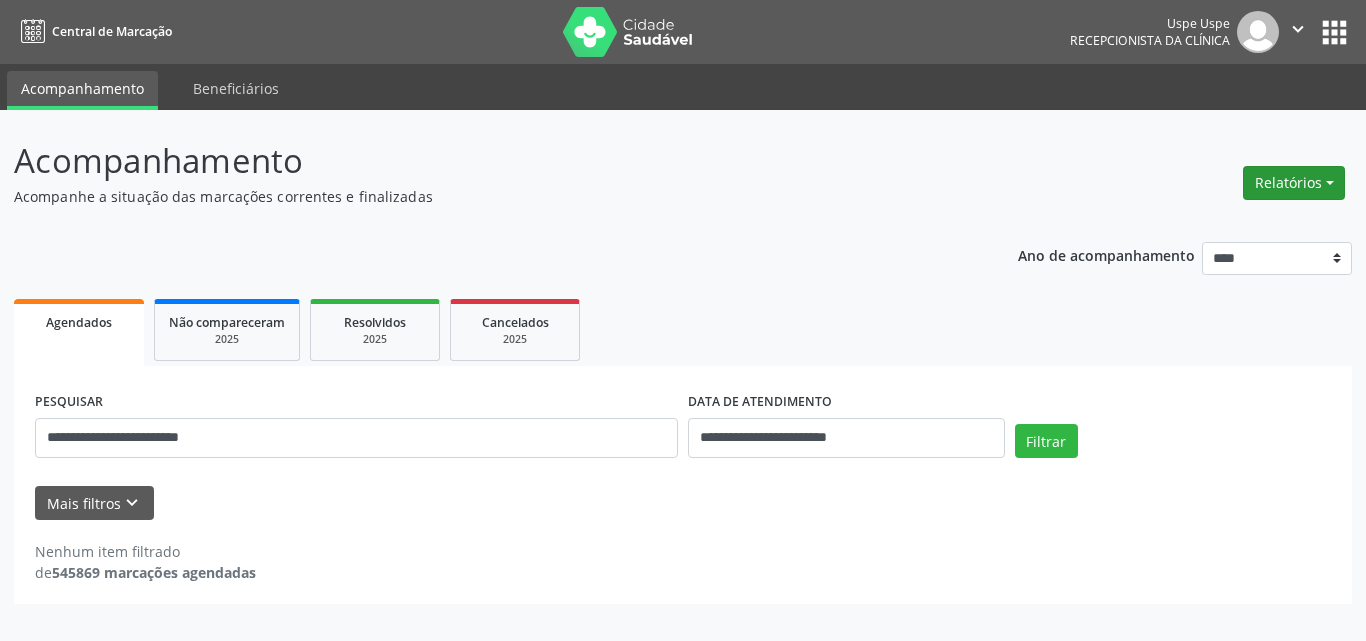click on "Relatórios" at bounding box center (1294, 183) 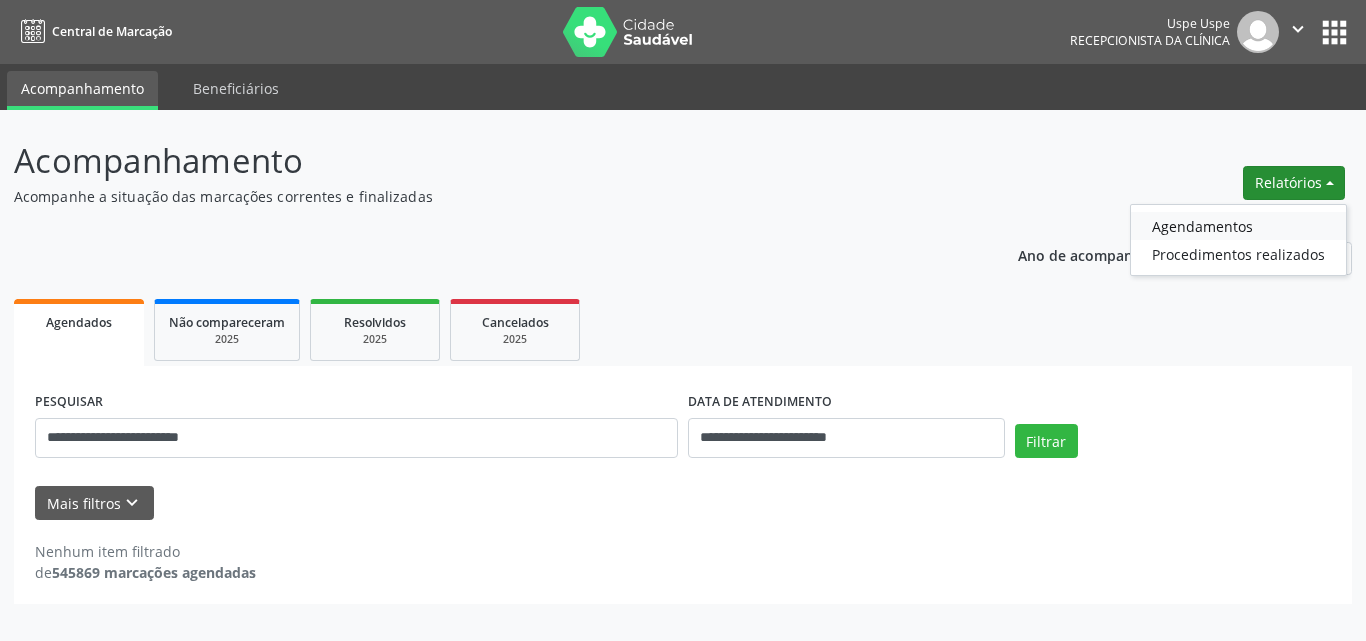click on "Agendamentos" at bounding box center [1238, 226] 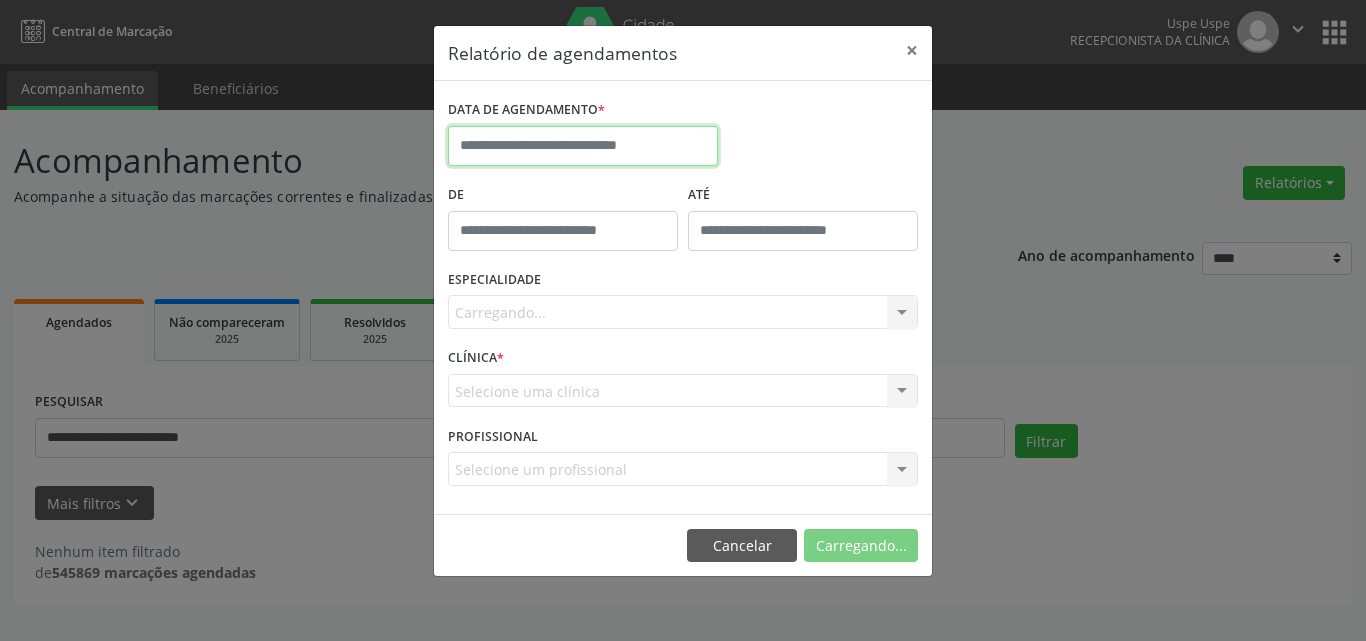 click at bounding box center [583, 146] 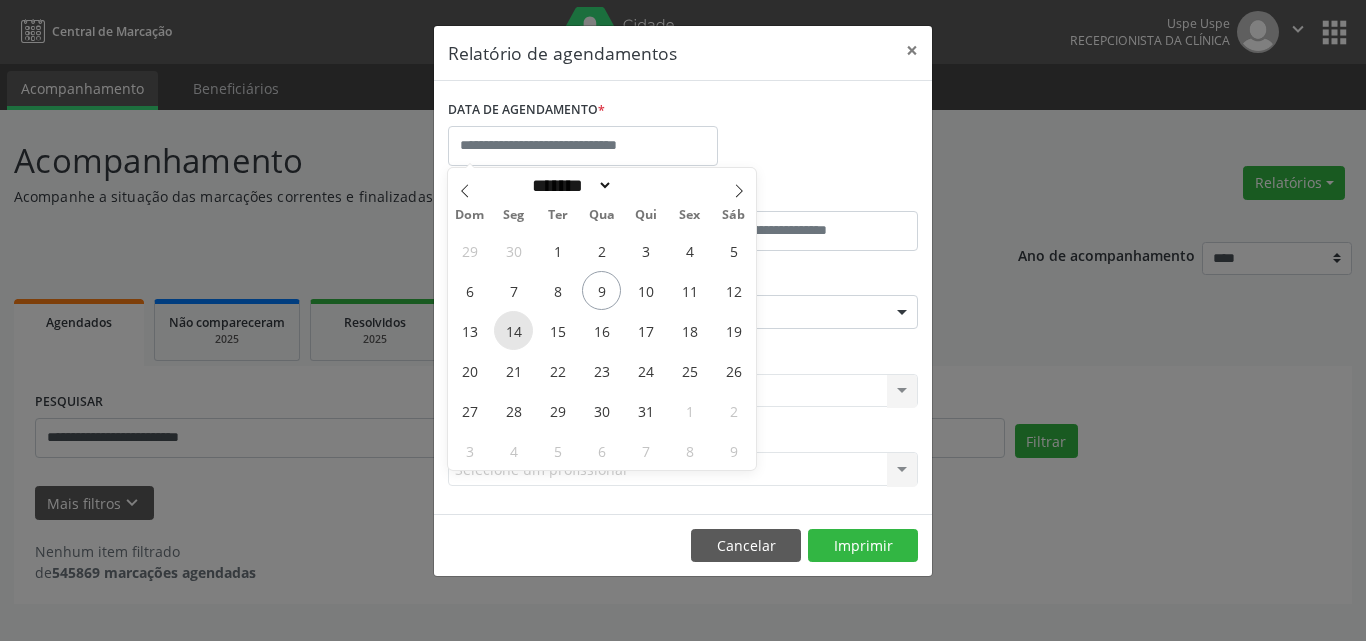 click on "14" at bounding box center (513, 330) 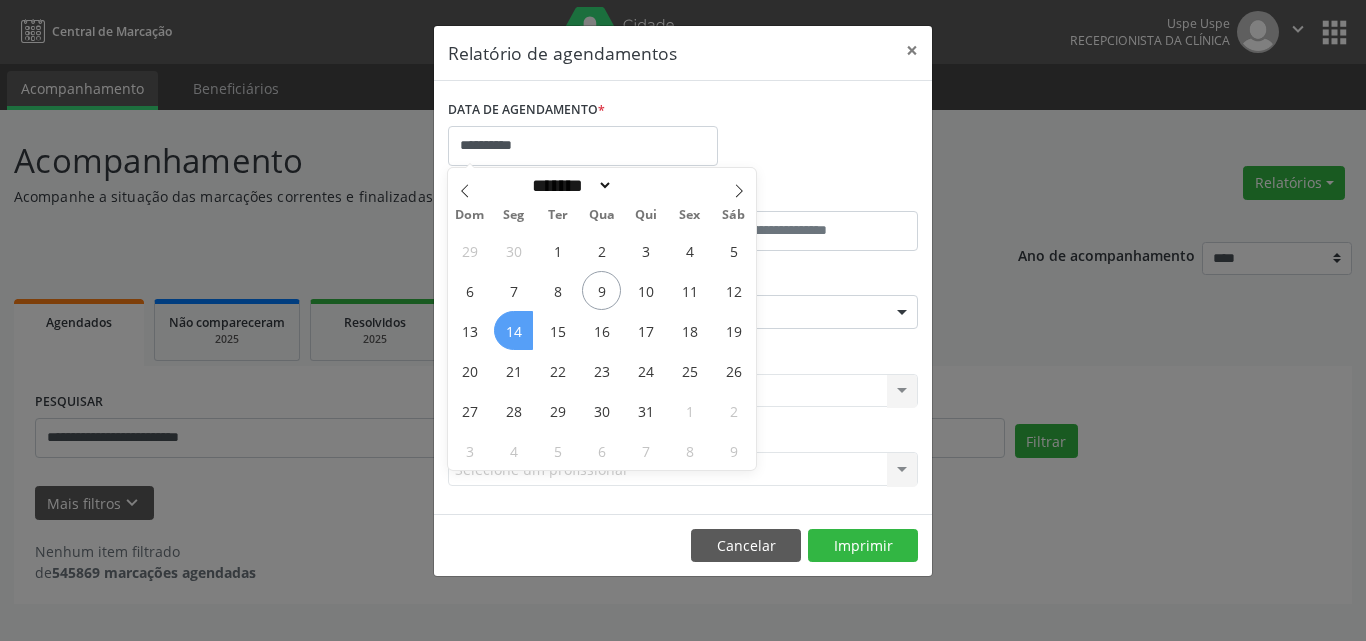click on "14" at bounding box center (513, 330) 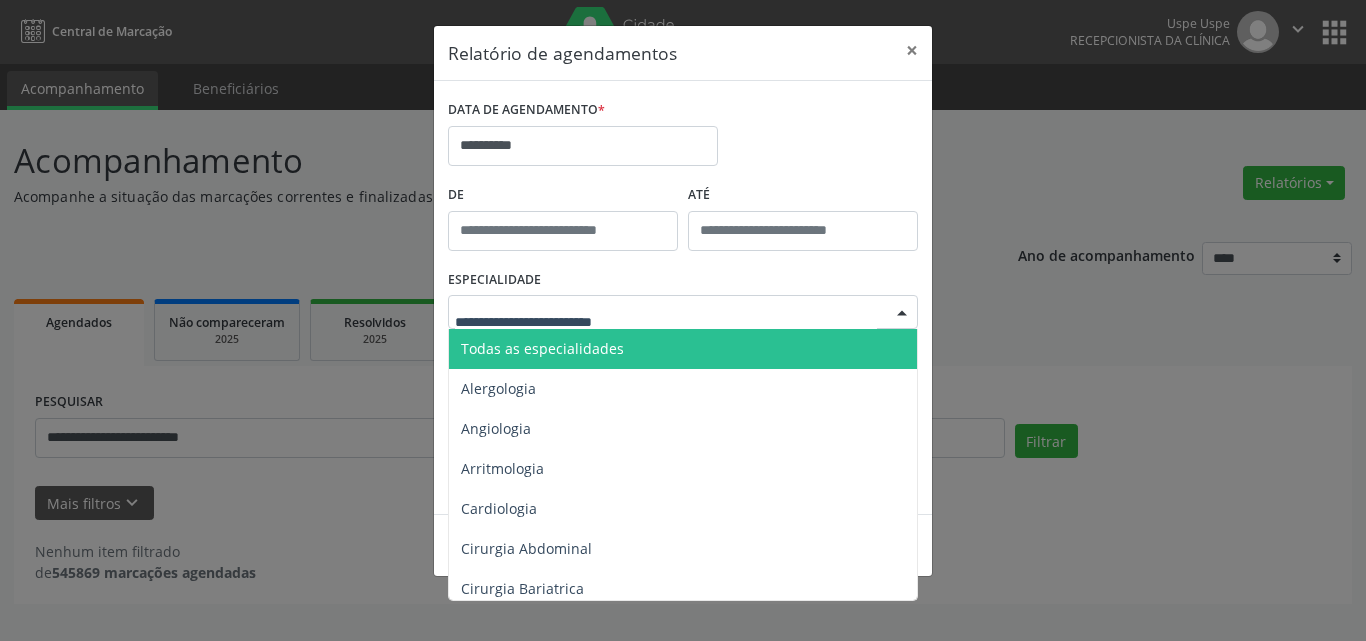 click on "Todas as especialidades" at bounding box center (542, 348) 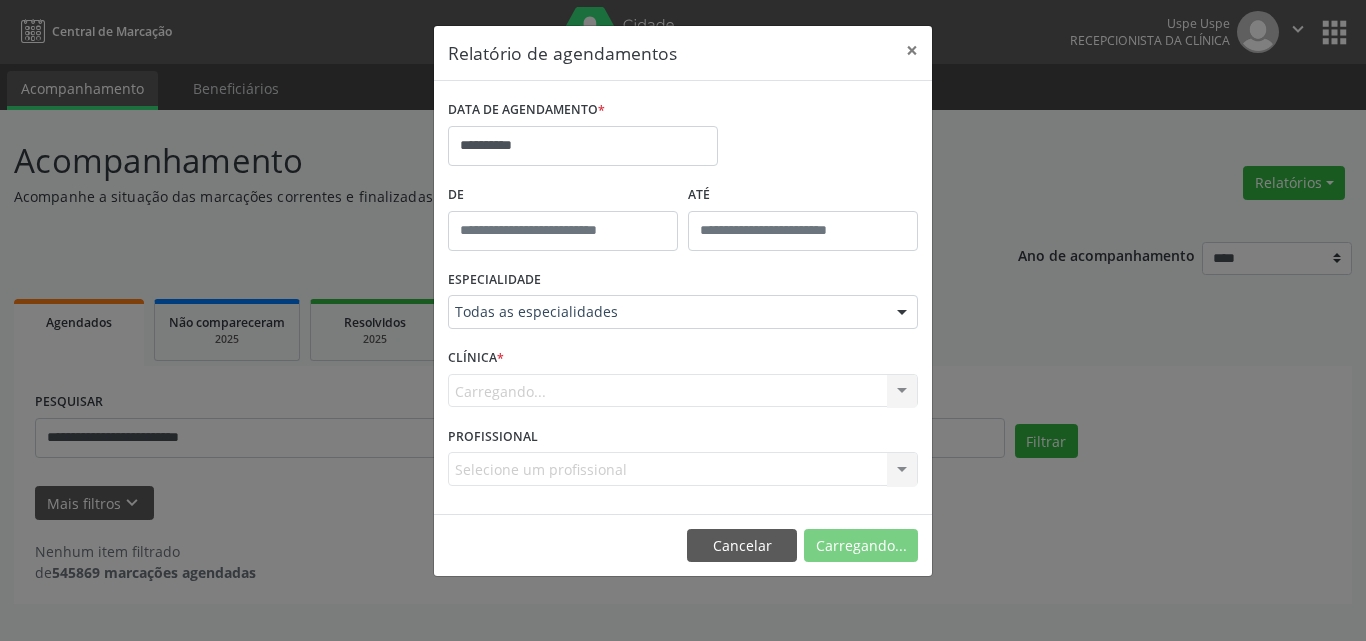 click on "CLÍNICA
*
[GEOGRAPHIC_DATA]...
Uspe
Nenhum resultado encontrado para: "   "
Não há nenhuma opção para ser exibida." at bounding box center [683, 382] 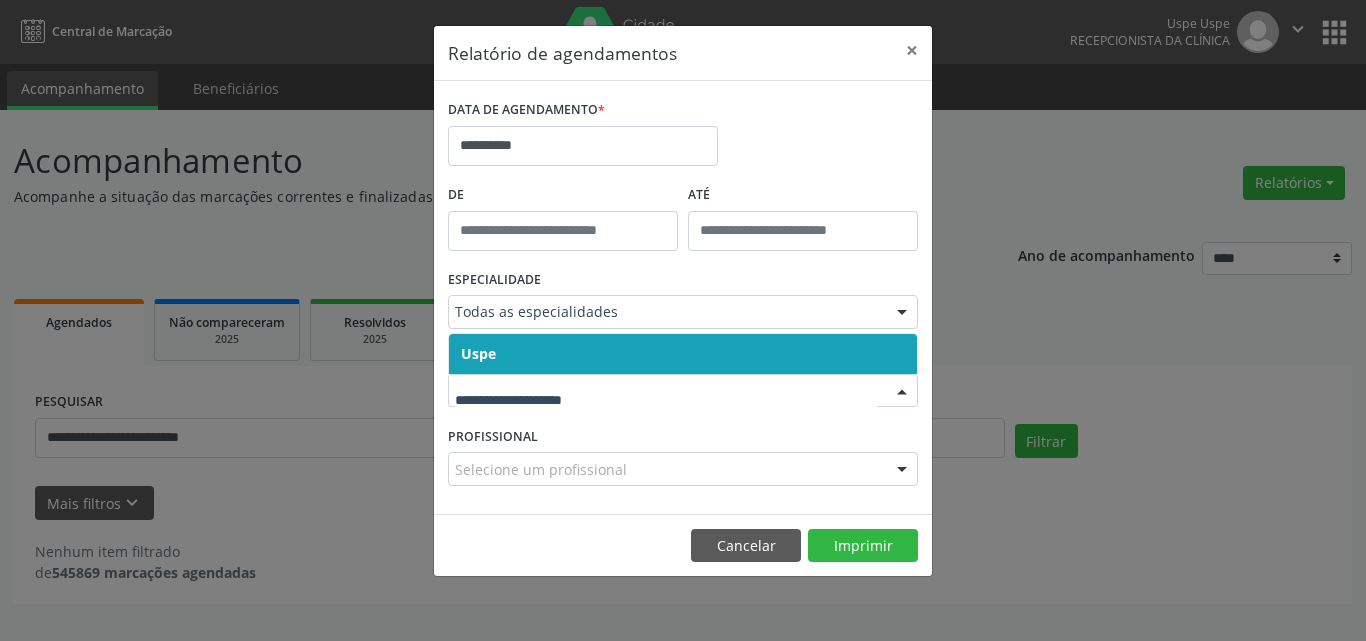 drag, startPoint x: 514, startPoint y: 395, endPoint x: 509, endPoint y: 383, distance: 13 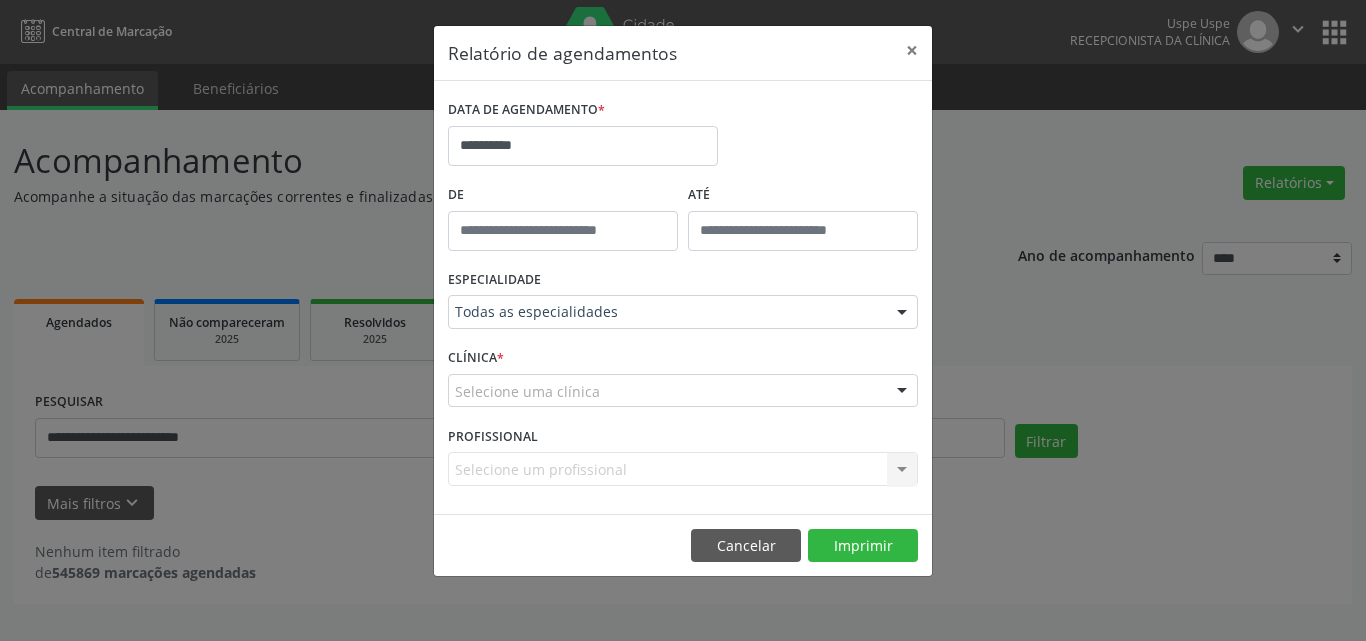 click on "Uspe" at bounding box center (683, 354) 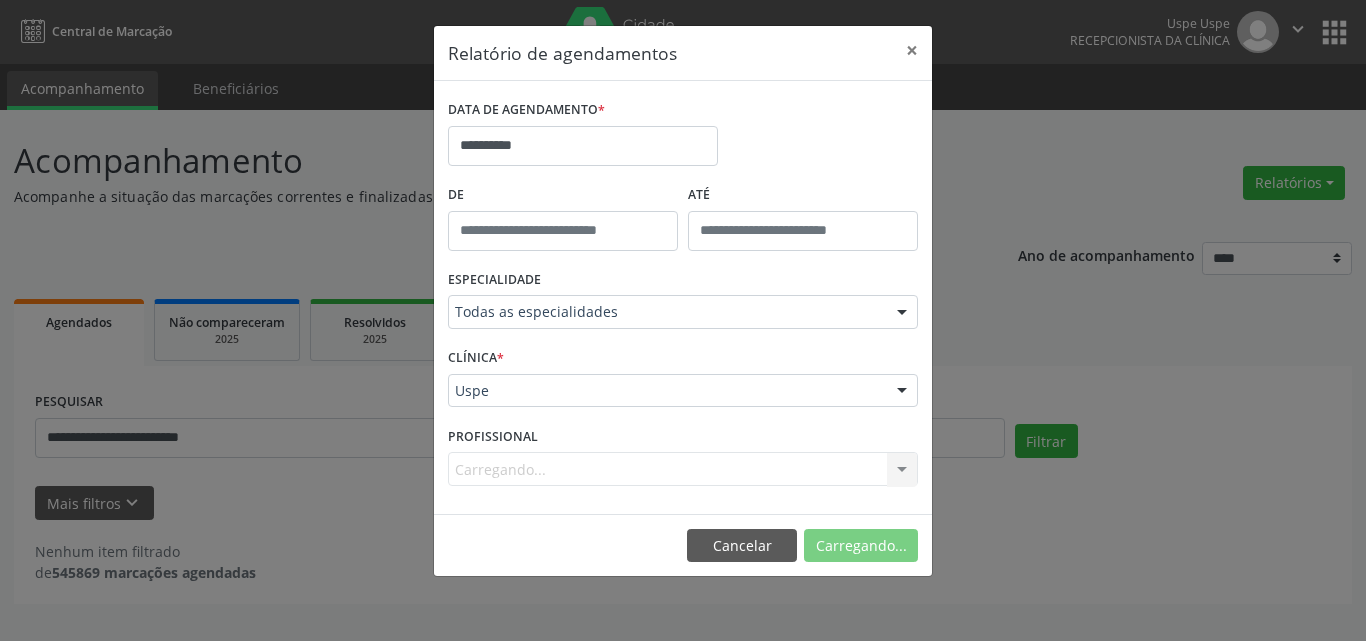 click on "Carregando...
Todos os profissionais   Aderaldo [PERSON_NAME] [PERSON_NAME]   [PERSON_NAME]   [PERSON_NAME]   [PERSON_NAME]   [PERSON_NAME]   [PERSON_NAME]   [PERSON_NAME]   [PERSON_NAME] | Dor Geral   [PERSON_NAME][DATE]   [PERSON_NAME][DATE]   [PERSON_NAME]   [PERSON_NAME] e [PERSON_NAME] - [PERSON_NAME] - Mão   [PERSON_NAME]   [PERSON_NAME]   [PERSON_NAME] - [PERSON_NAME]   [PERSON_NAME] de Paiva   [PERSON_NAME] e [PERSON_NAME]   [PERSON_NAME]   [PERSON_NAME]   [PERSON_NAME] Callou de [PERSON_NAME] Pires de Gouveia   [PERSON_NAME]" at bounding box center [683, 469] 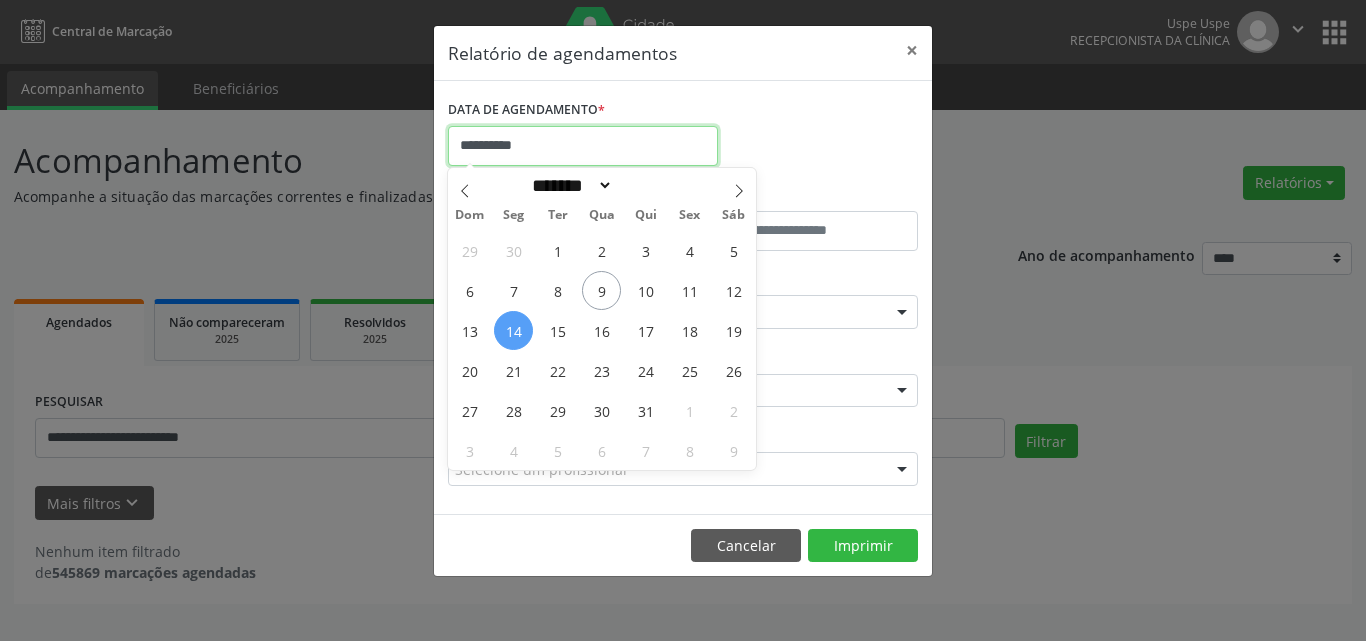 click on "**********" at bounding box center (583, 146) 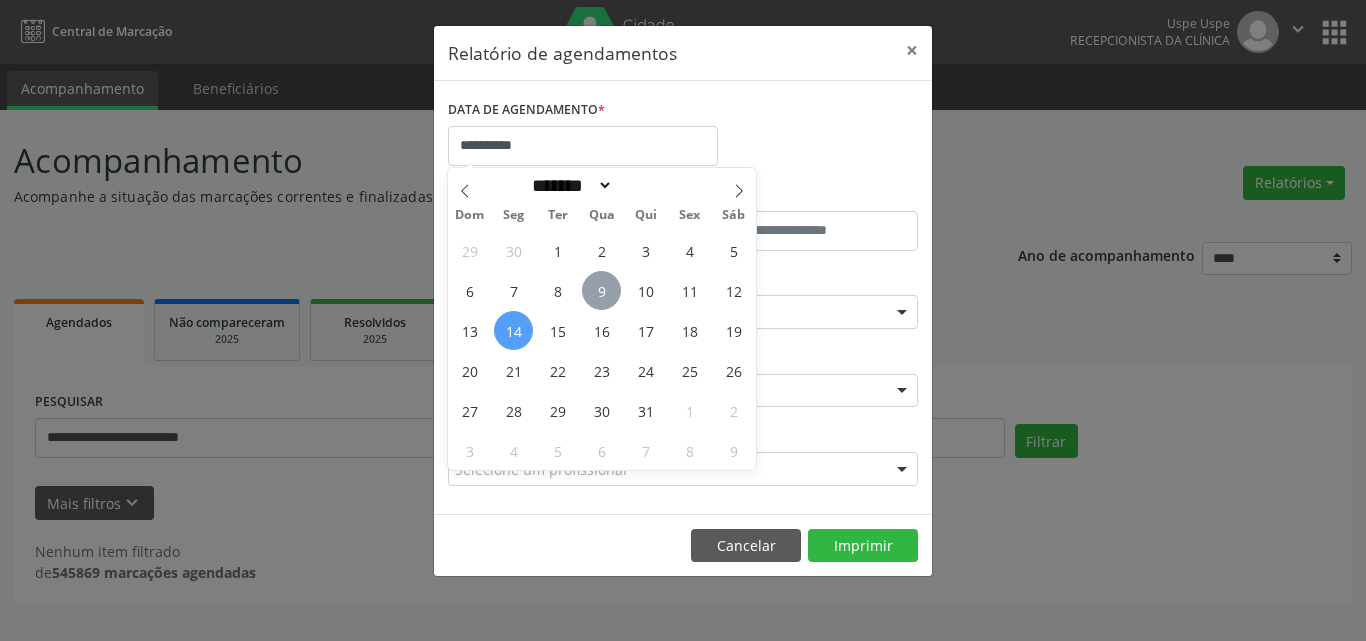 click on "9" at bounding box center [601, 290] 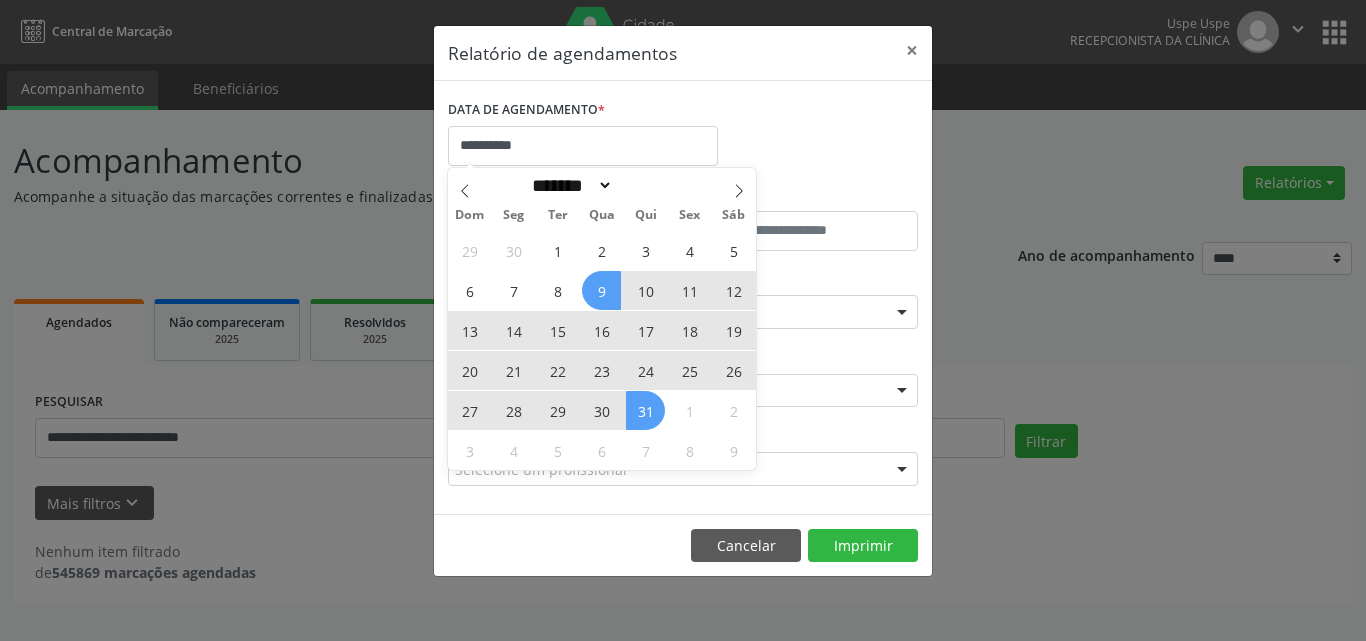 click on "31" at bounding box center (645, 410) 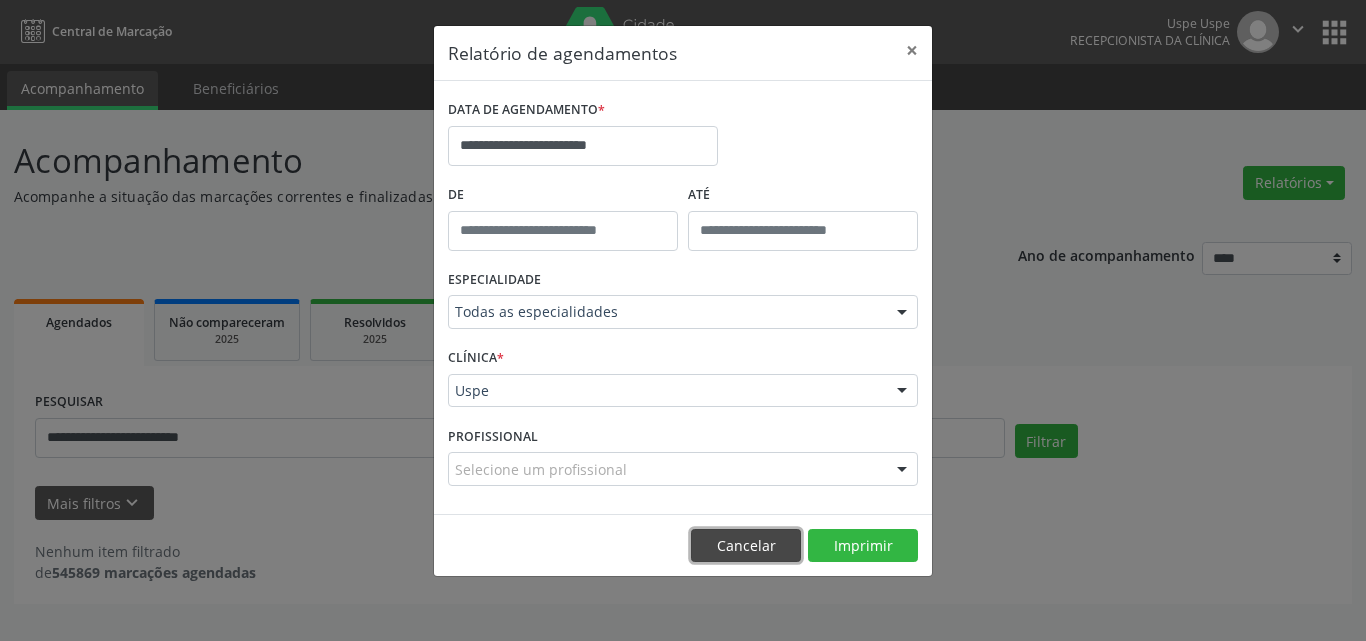 drag, startPoint x: 737, startPoint y: 560, endPoint x: 764, endPoint y: 519, distance: 49.09175 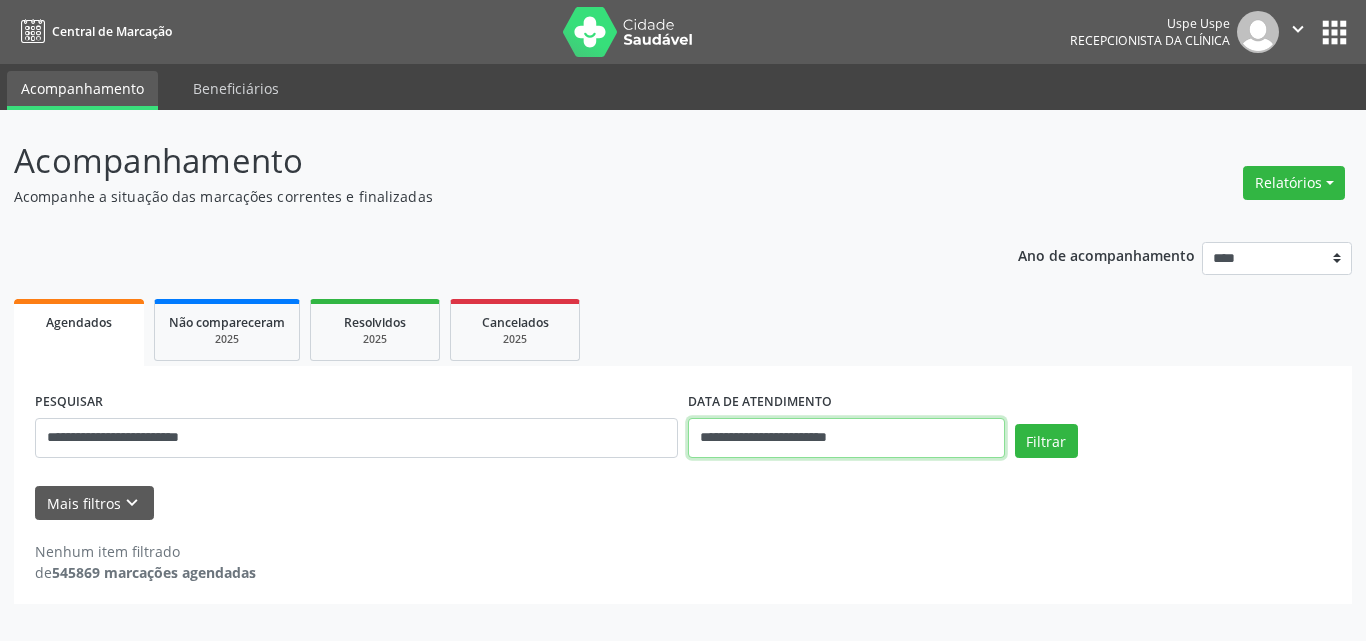 click on "**********" at bounding box center (846, 438) 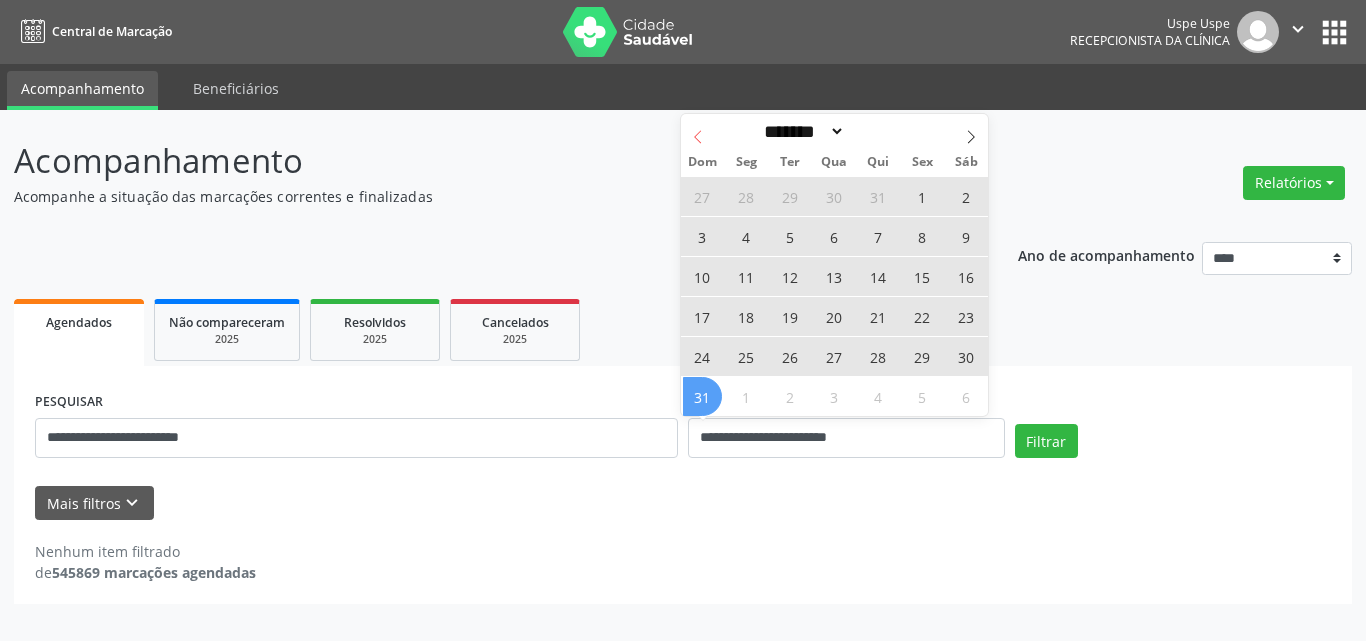 click 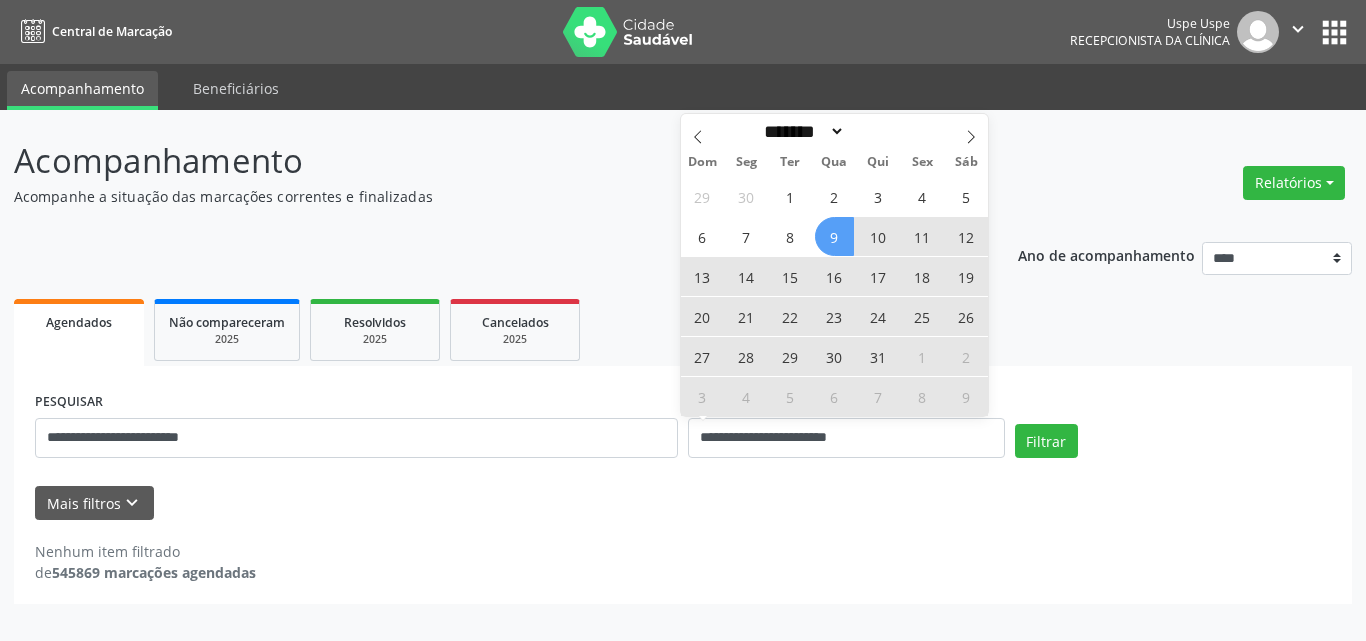 click on "9" at bounding box center [834, 236] 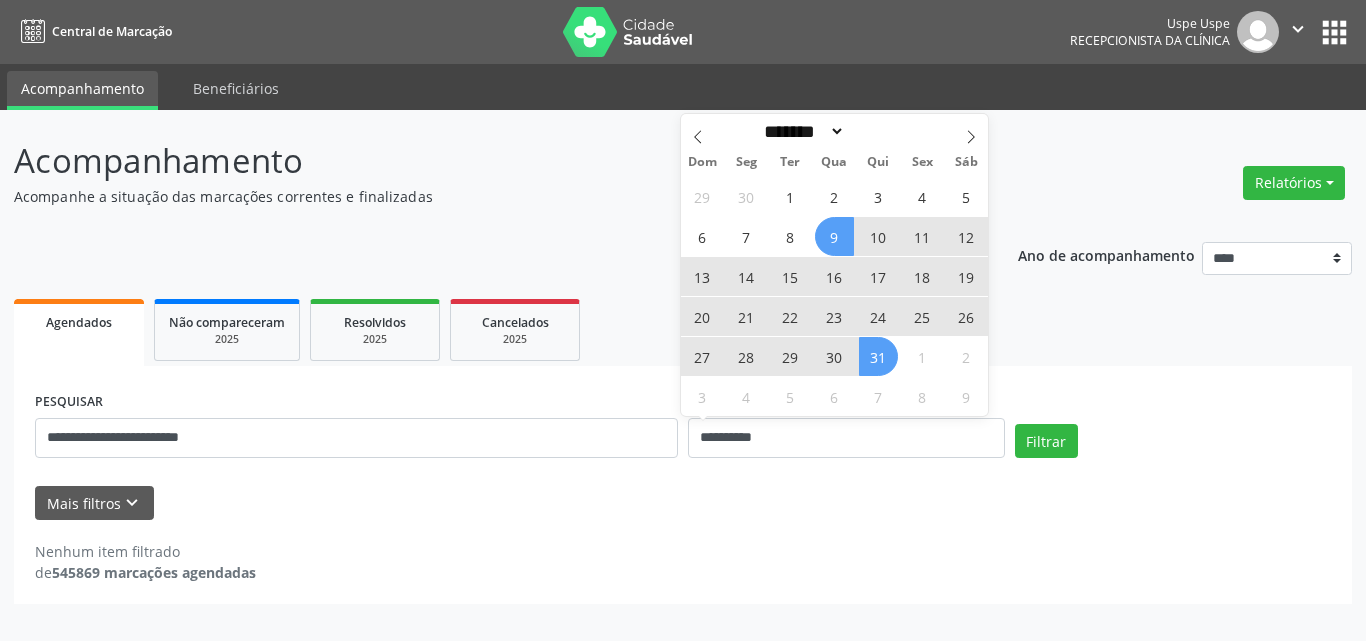 click on "31" at bounding box center [878, 356] 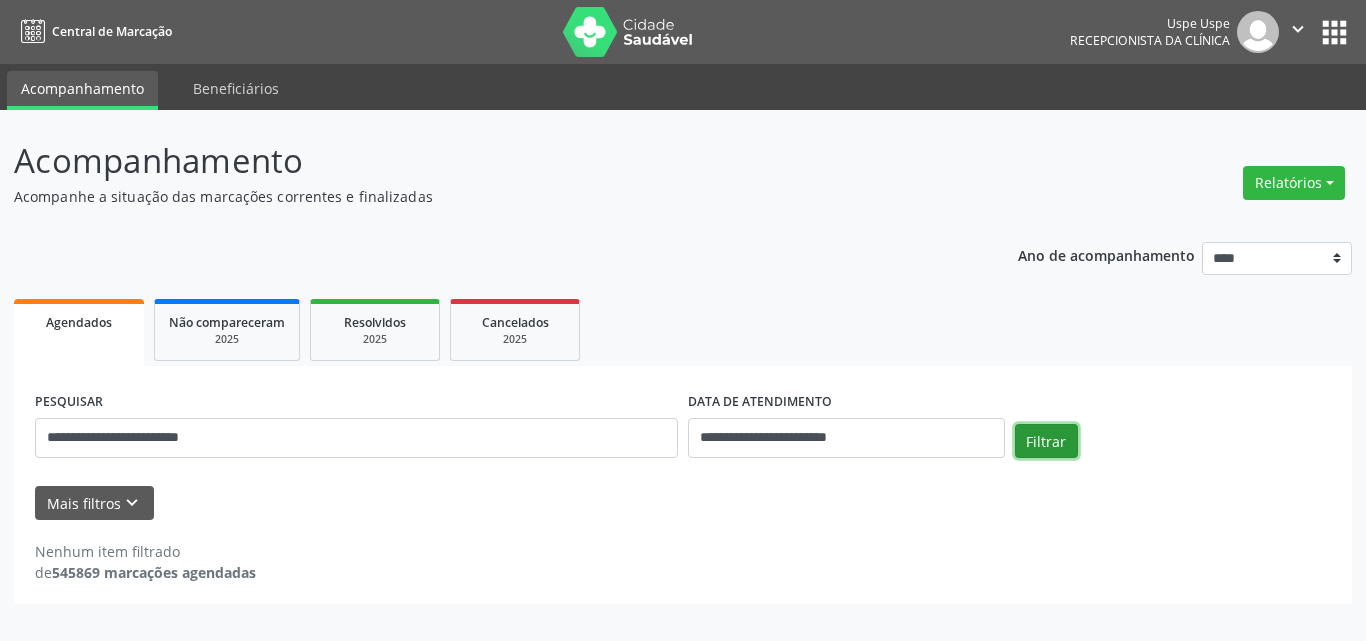 click on "Filtrar" at bounding box center [1046, 441] 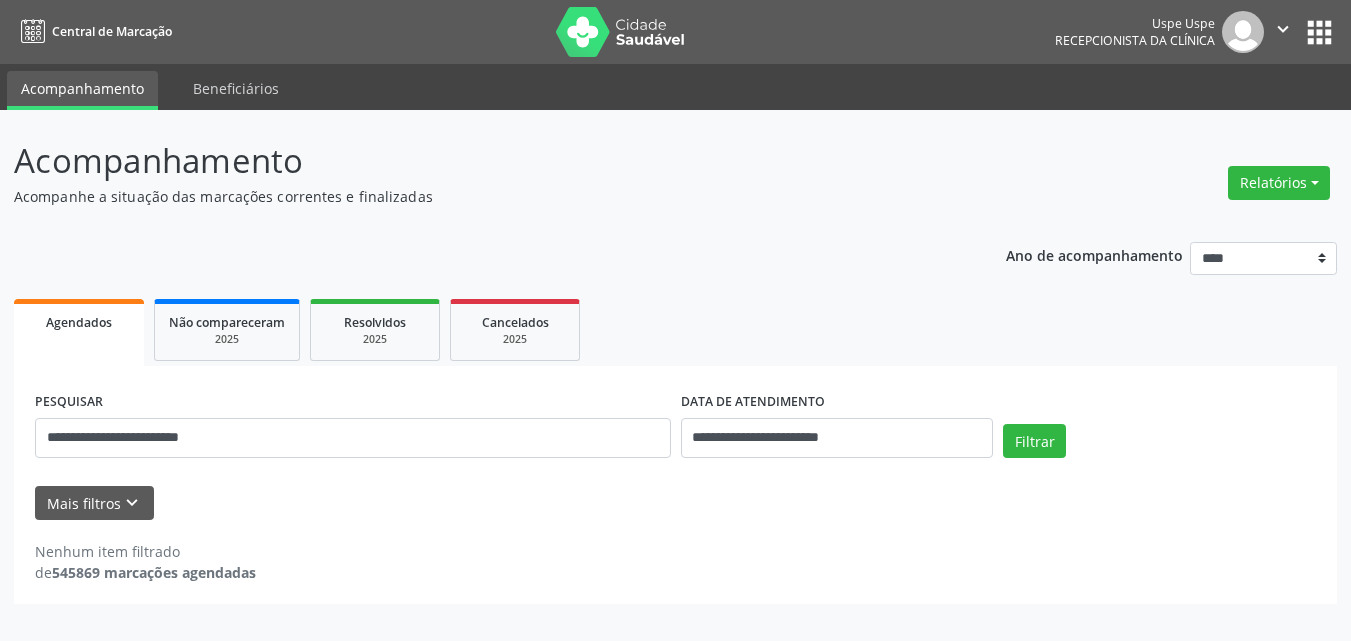 scroll, scrollTop: 0, scrollLeft: 0, axis: both 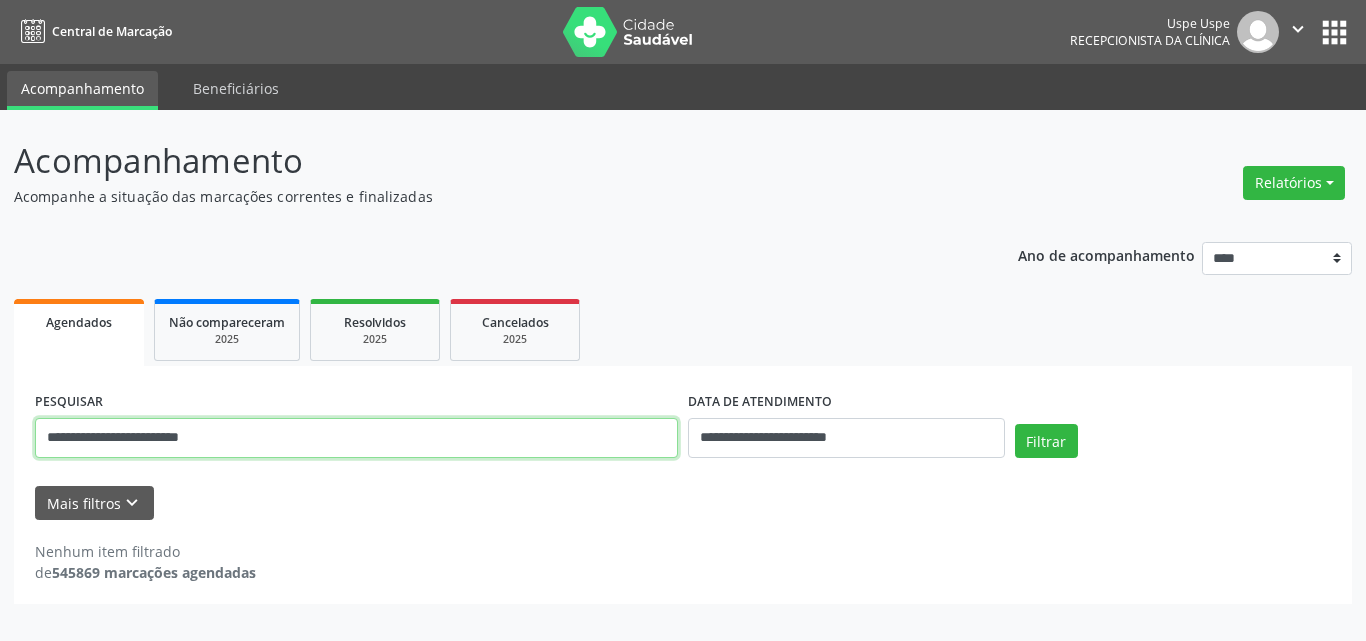 click on "**********" at bounding box center [356, 438] 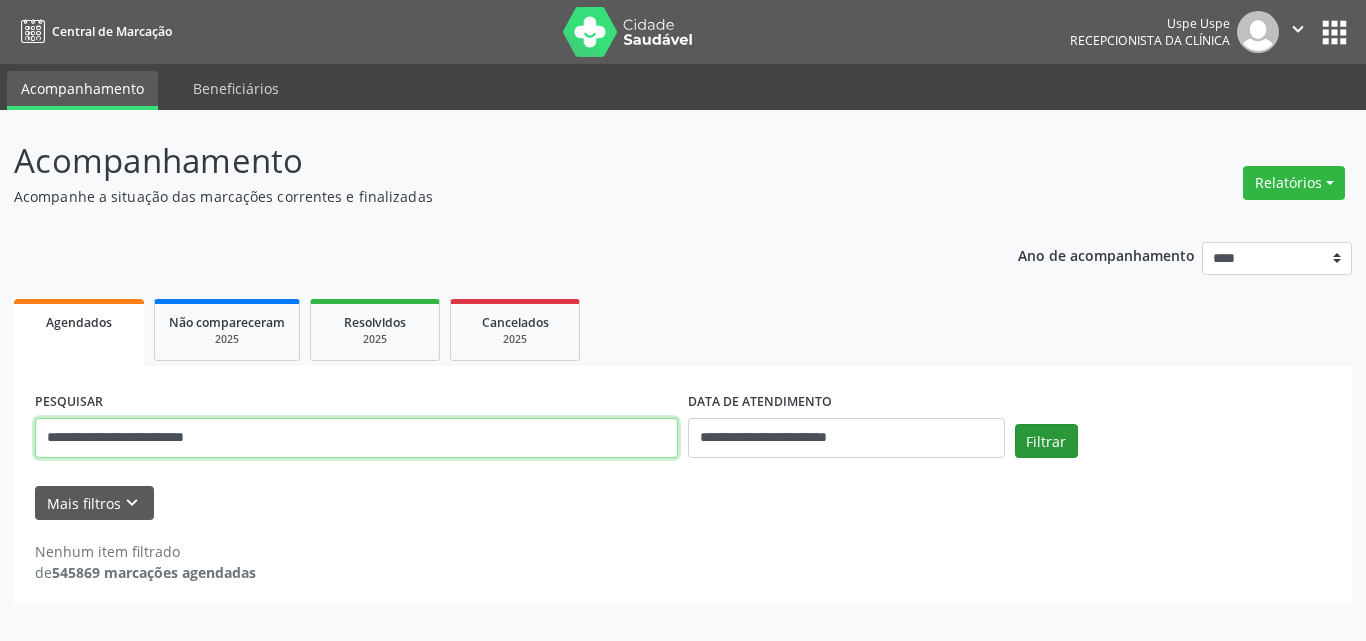 type on "**********" 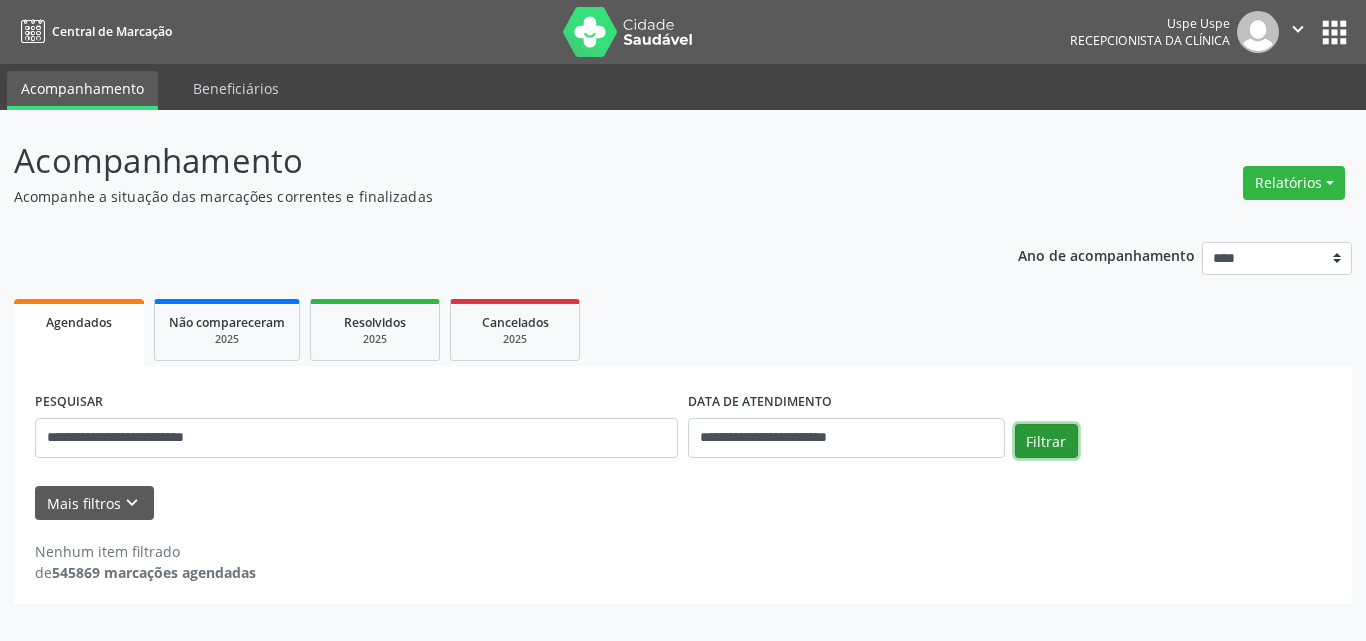 click on "Filtrar" at bounding box center (1046, 441) 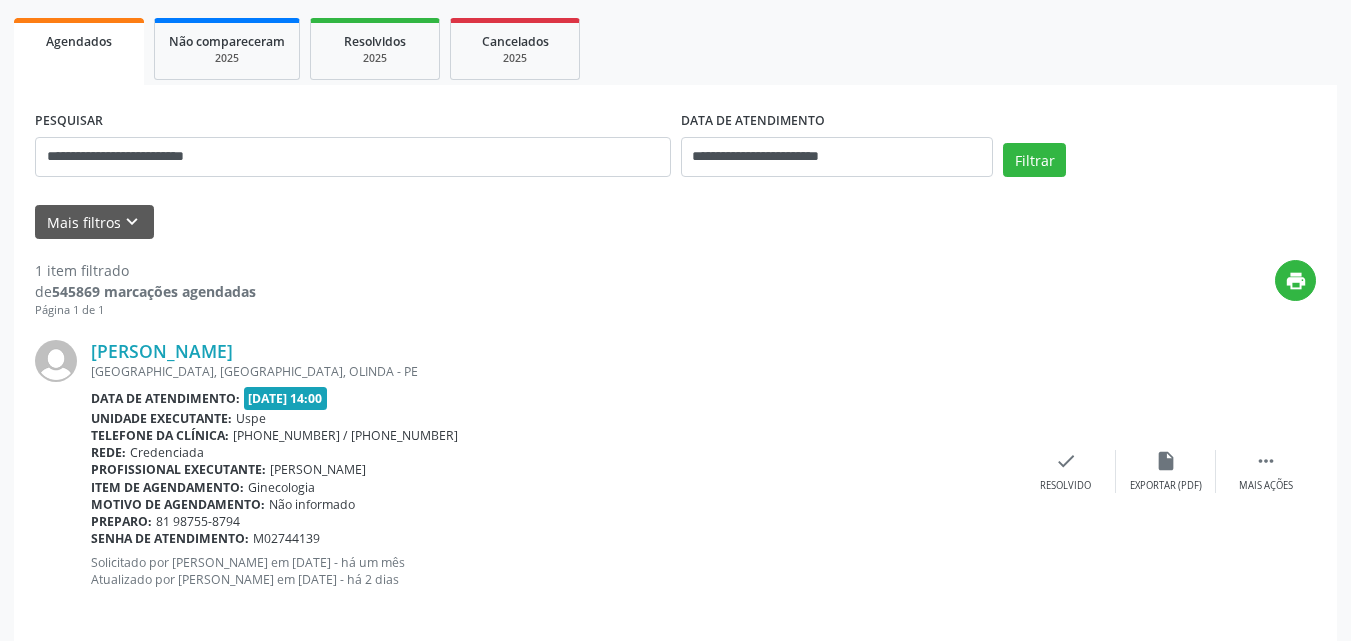 scroll, scrollTop: 299, scrollLeft: 0, axis: vertical 